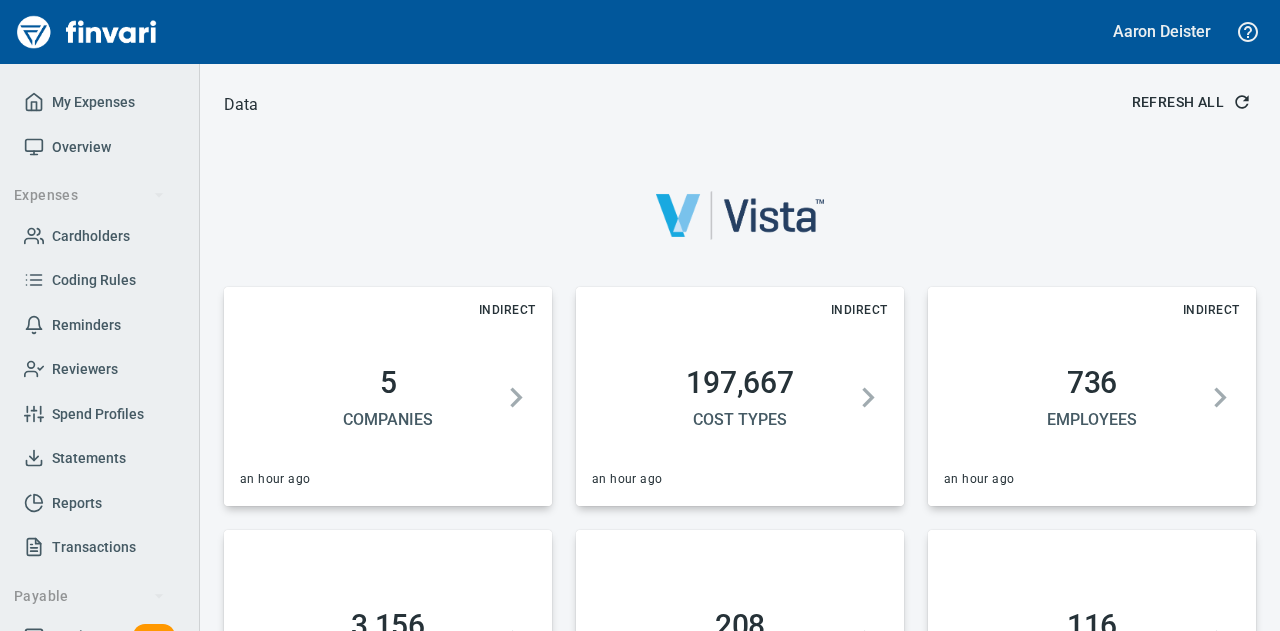 scroll, scrollTop: 0, scrollLeft: 0, axis: both 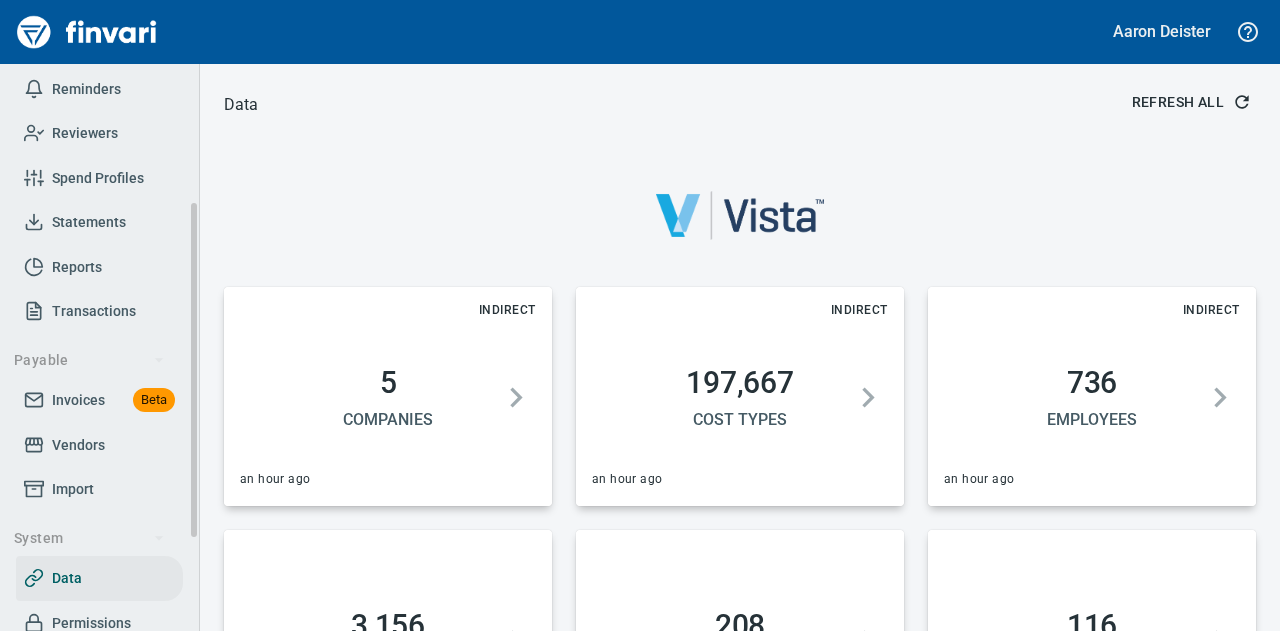 click on "Invoices" at bounding box center (78, 400) 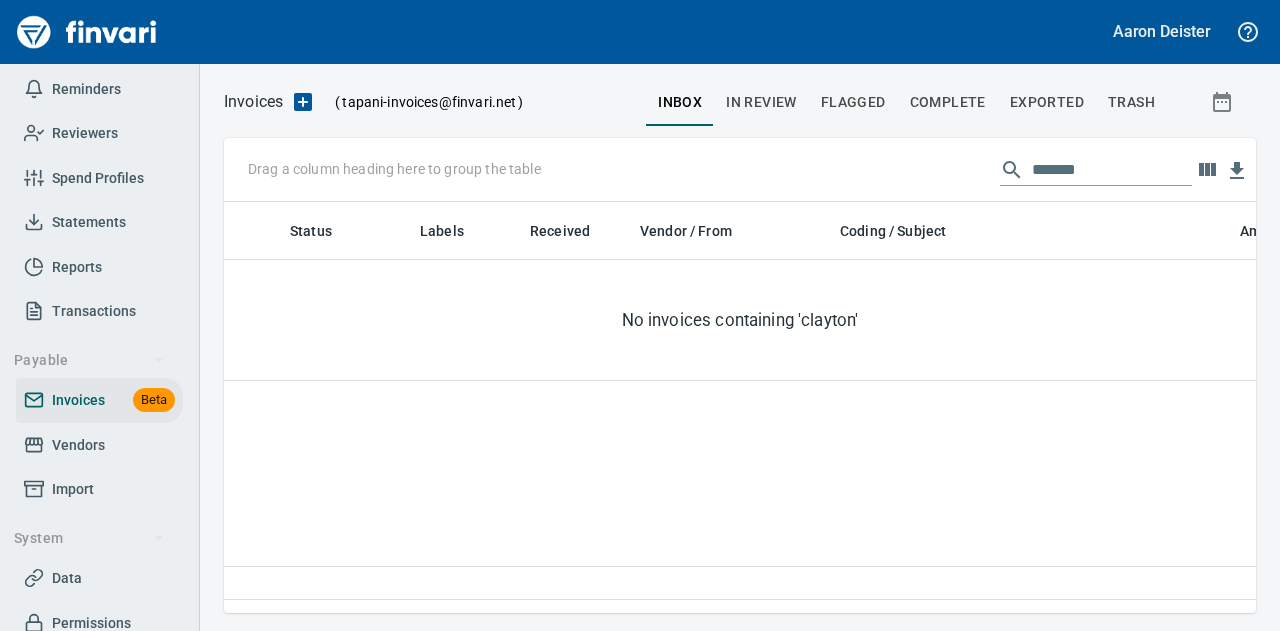 scroll, scrollTop: 2, scrollLeft: 2, axis: both 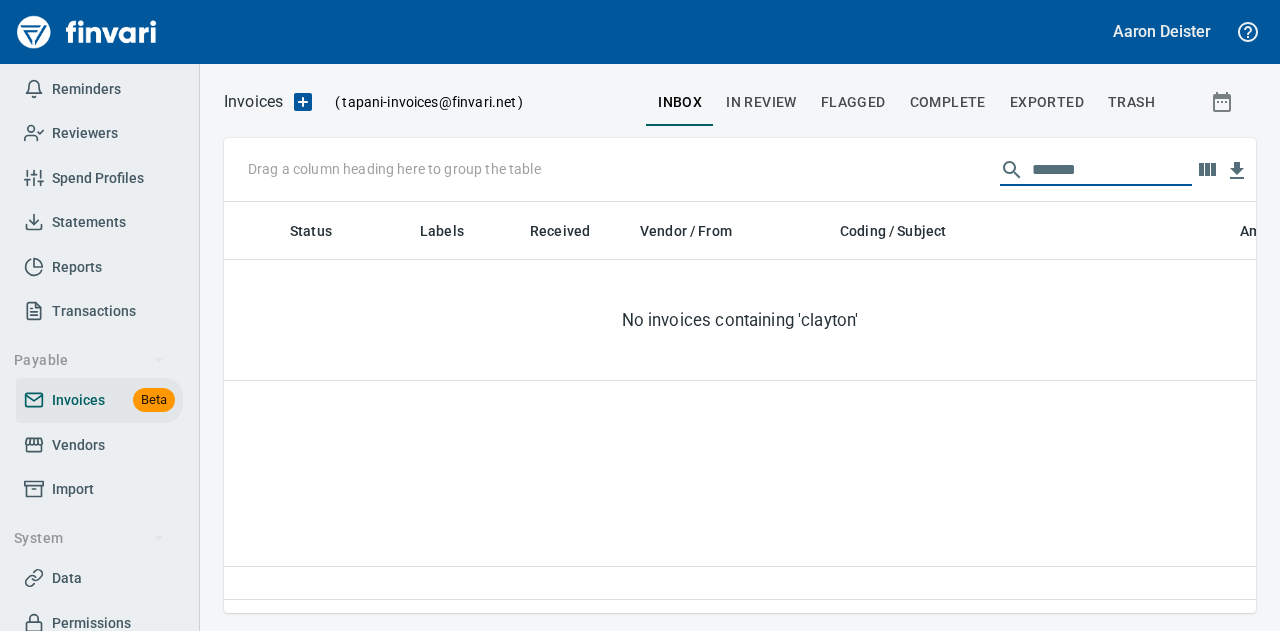 drag, startPoint x: 1076, startPoint y: 166, endPoint x: 925, endPoint y: 168, distance: 151.01324 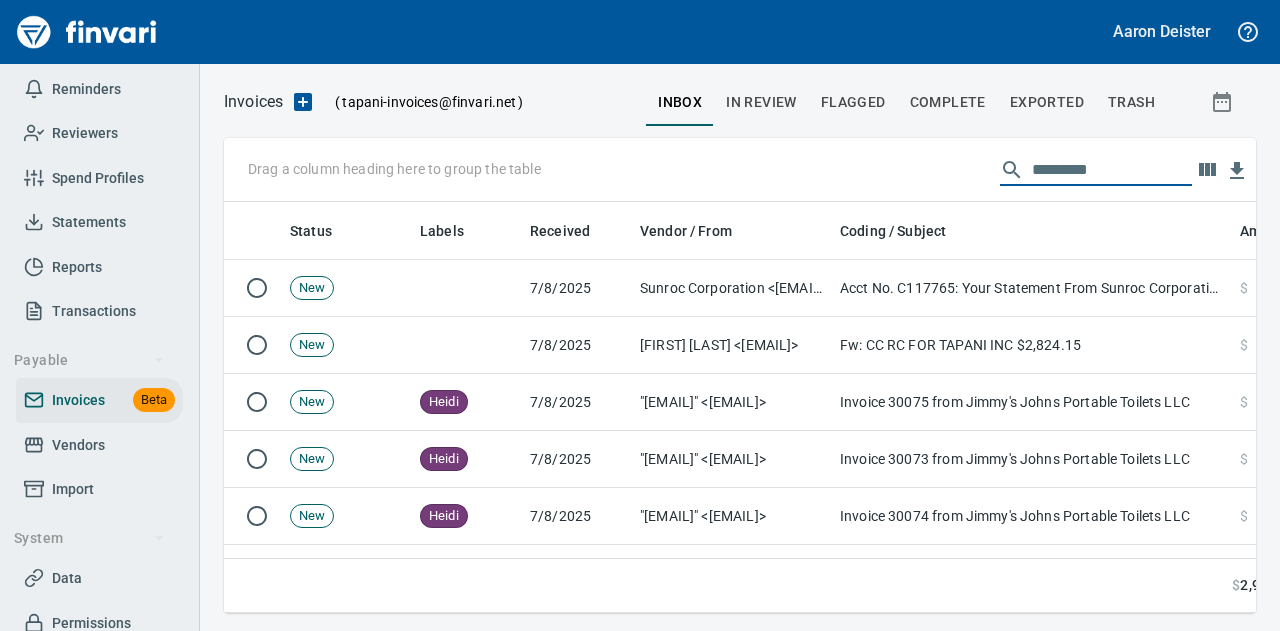 scroll, scrollTop: 380, scrollLeft: 1001, axis: both 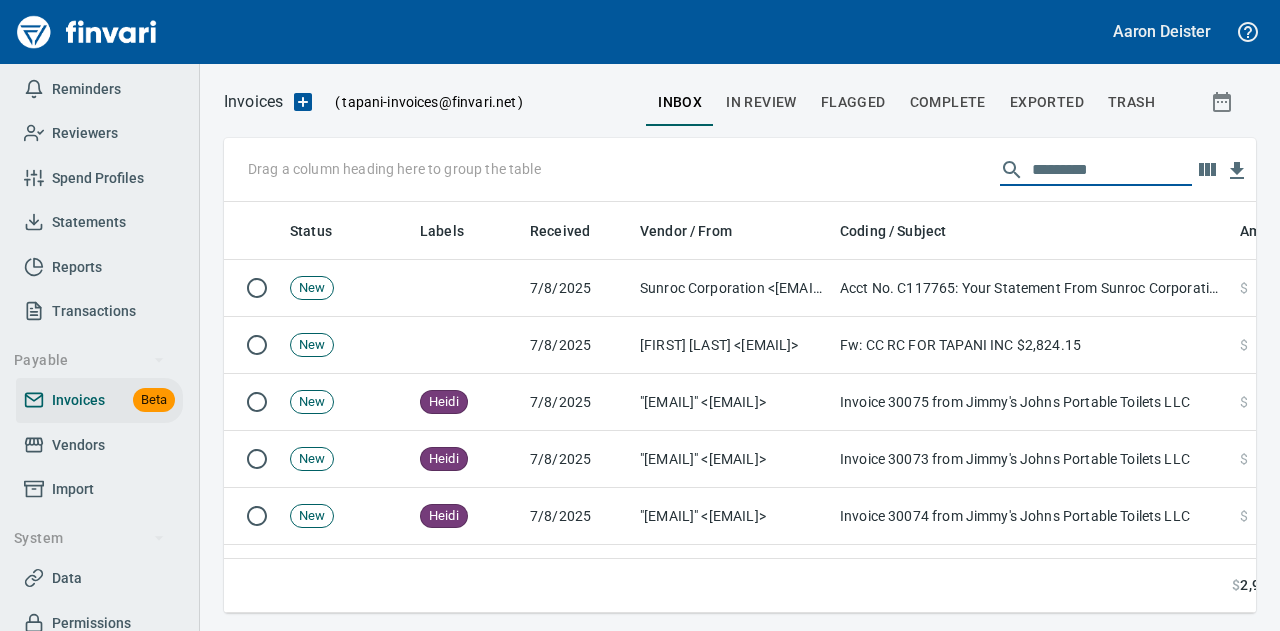 click on "In Review" at bounding box center [680, 102] 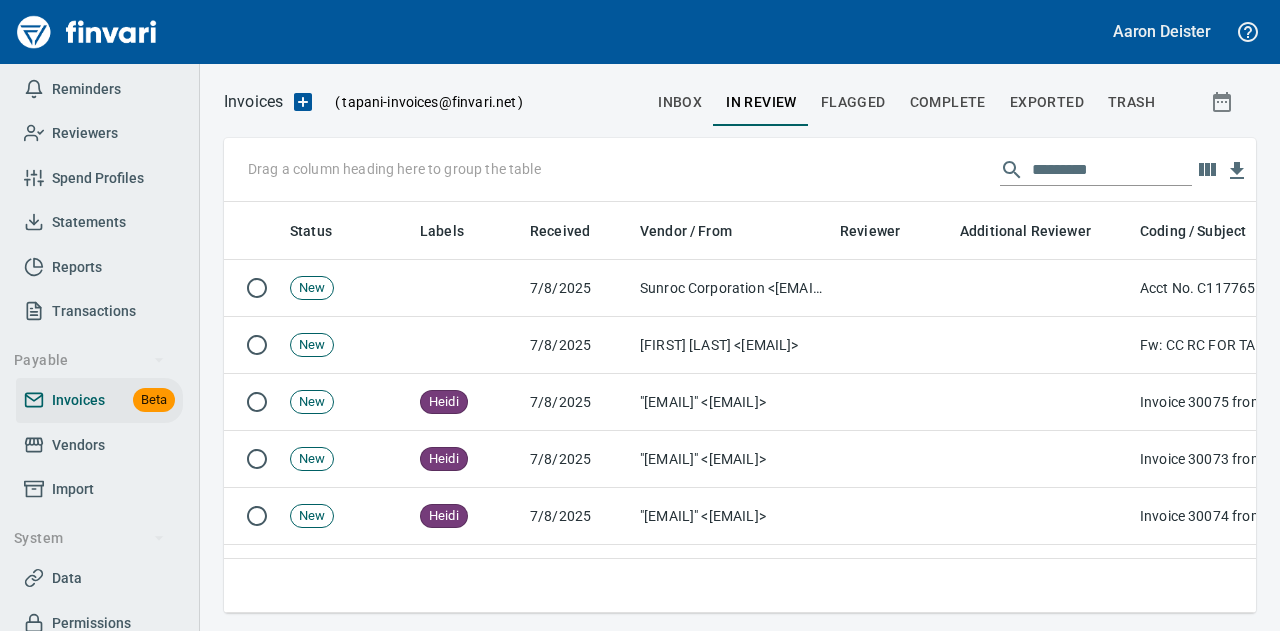 scroll, scrollTop: 2, scrollLeft: 2, axis: both 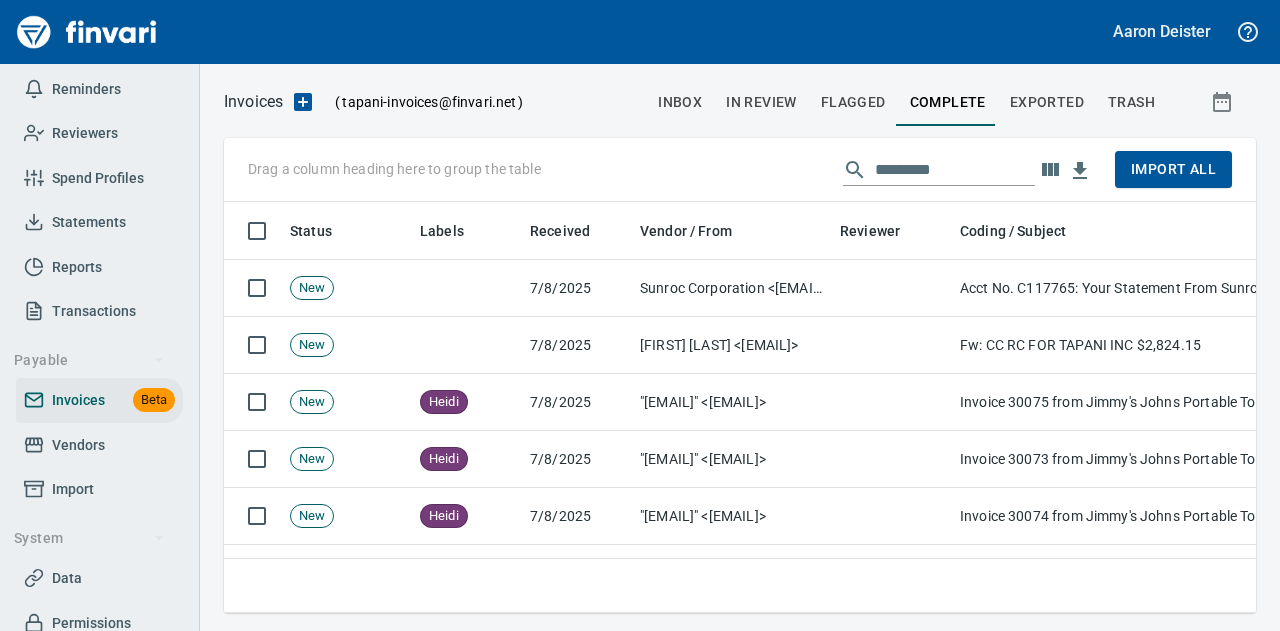 click on "Flagged" at bounding box center (680, 102) 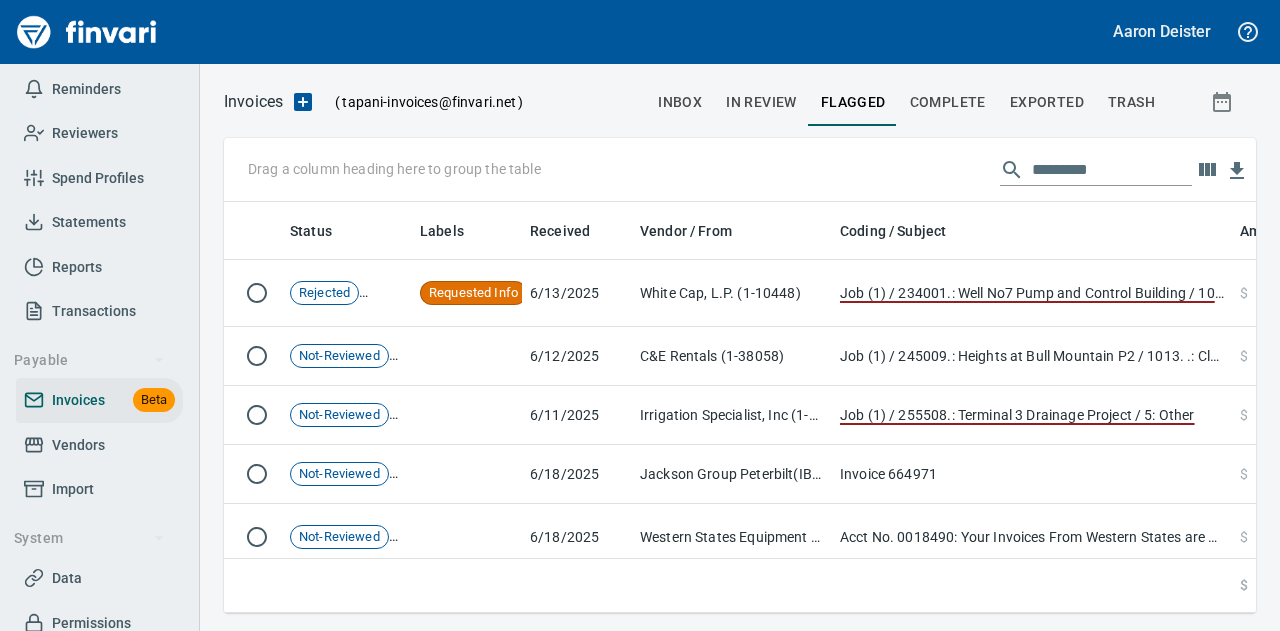 scroll, scrollTop: 2, scrollLeft: 2, axis: both 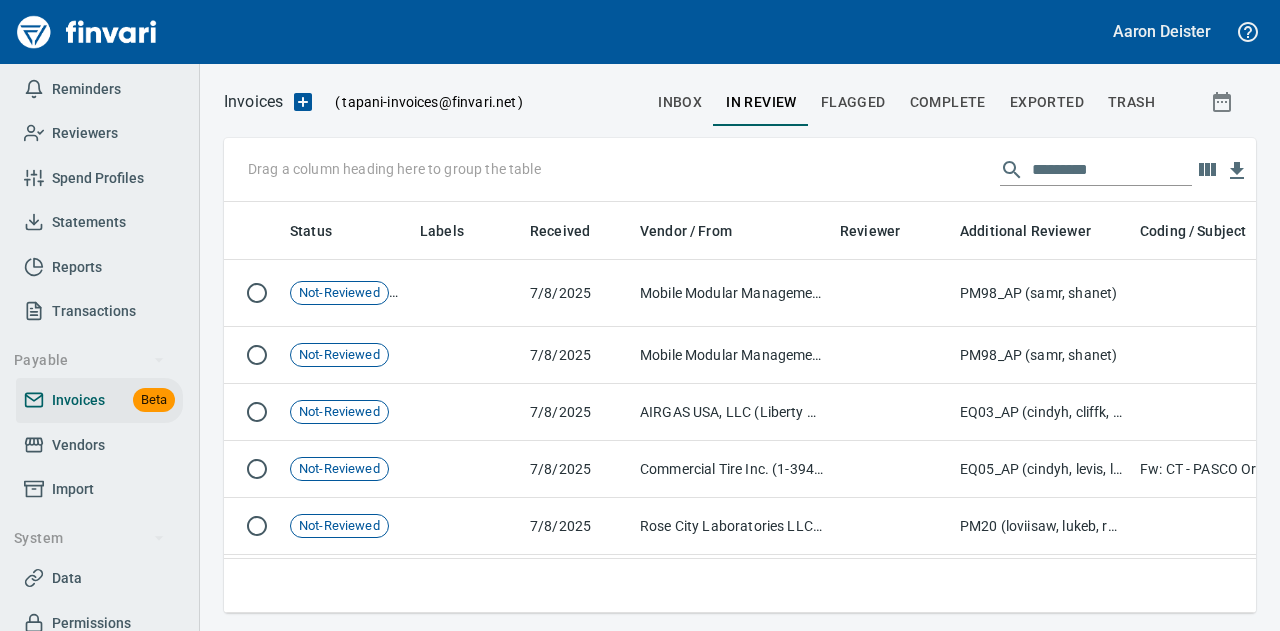 click at bounding box center [1112, 170] 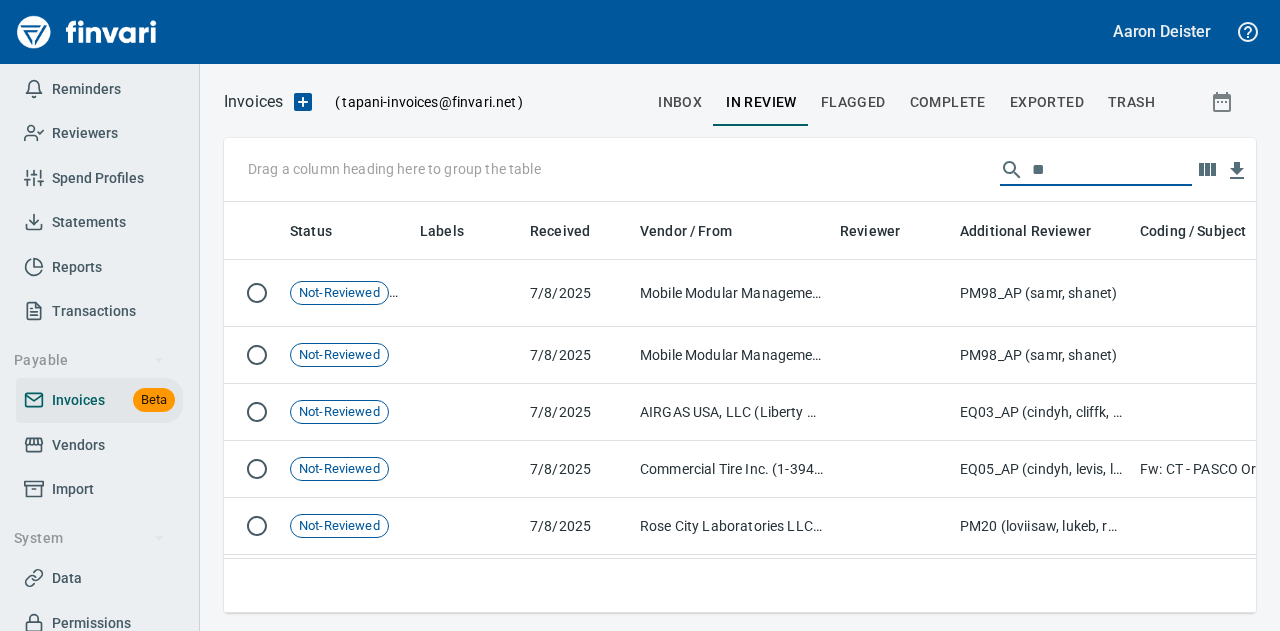scroll, scrollTop: 2, scrollLeft: 2, axis: both 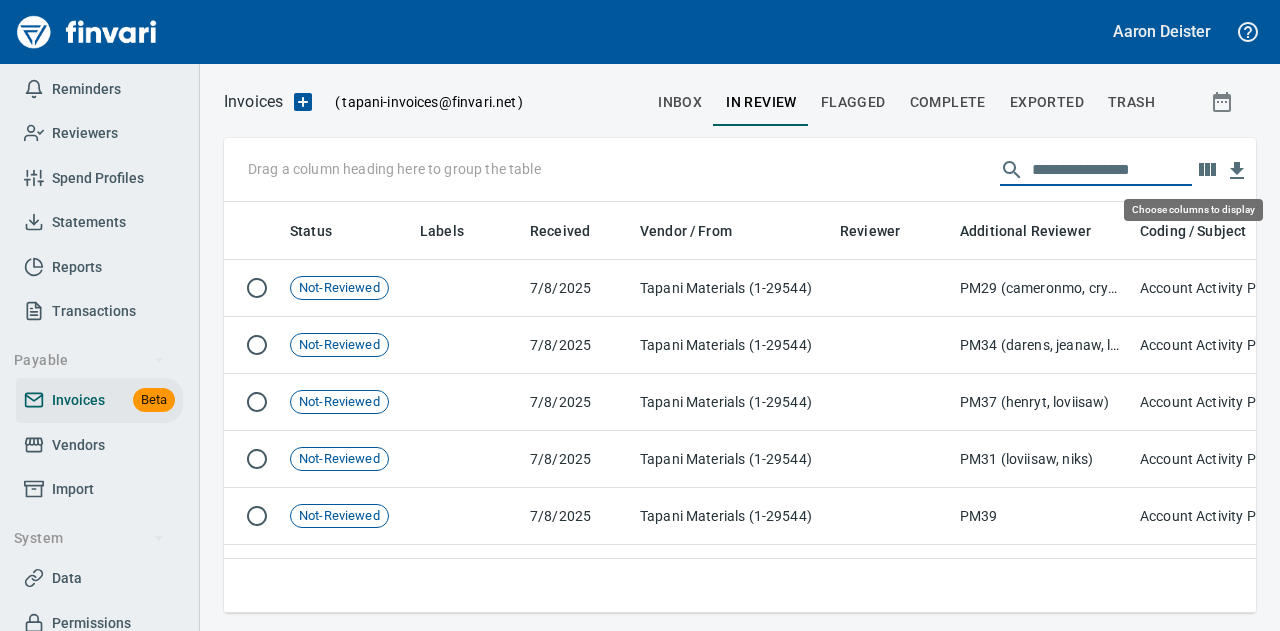 click at bounding box center (1207, 170) 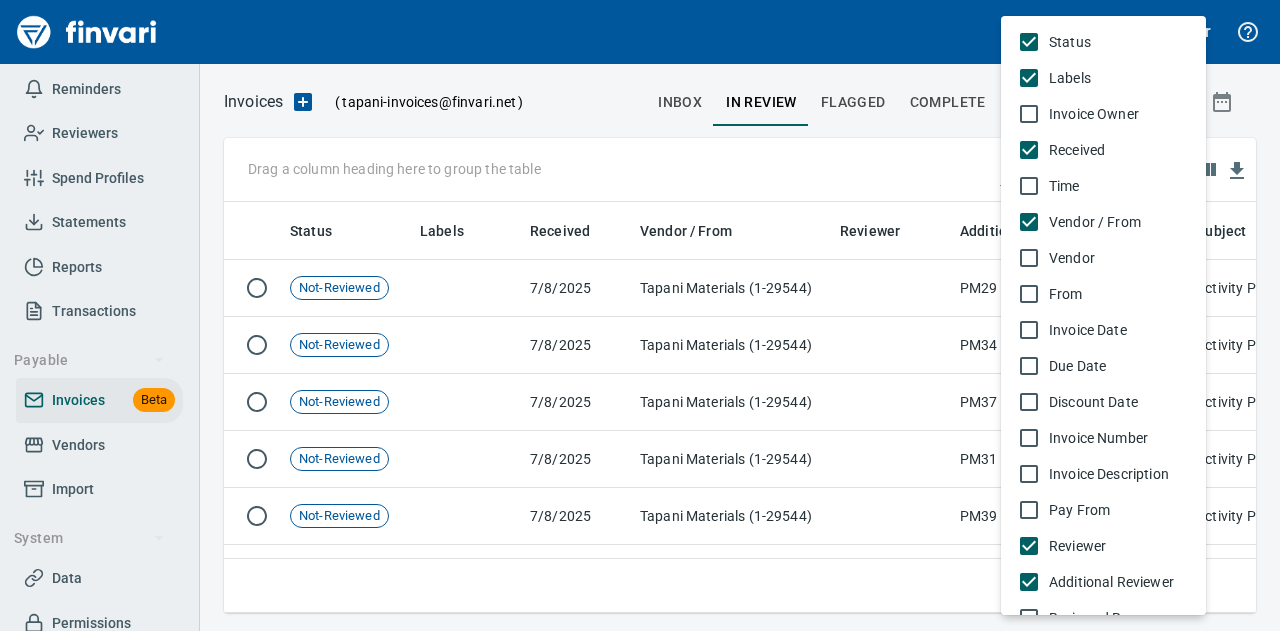 scroll, scrollTop: 380, scrollLeft: 1001, axis: both 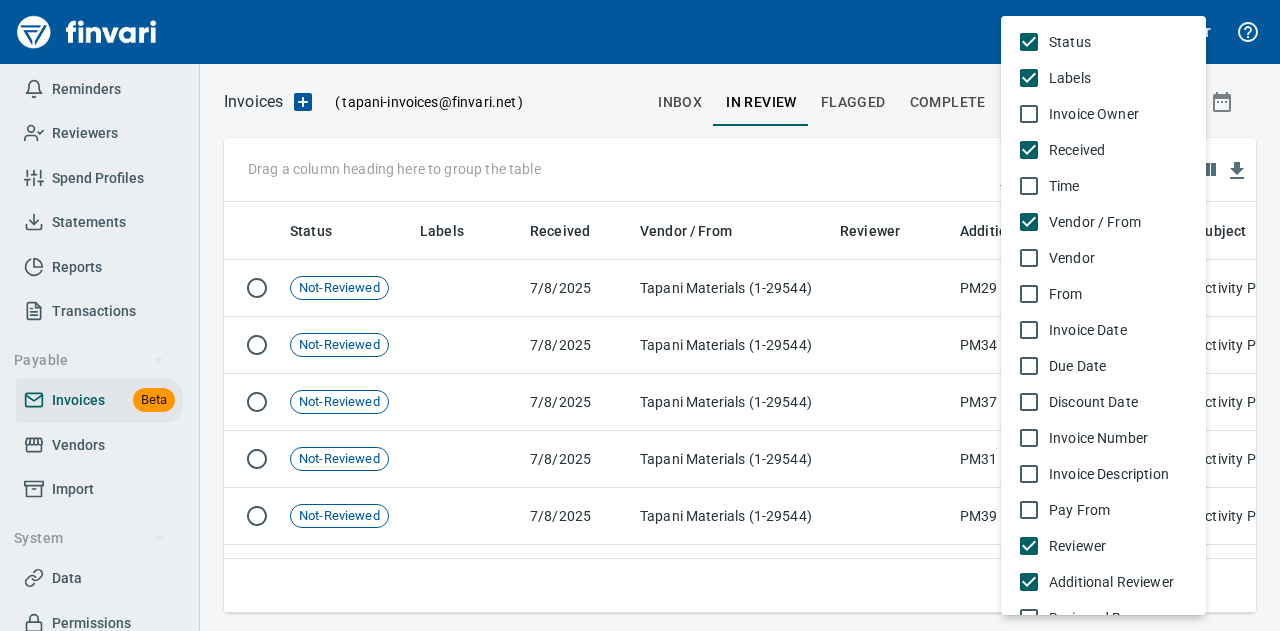 click on "Invoice Date" at bounding box center (1119, 42) 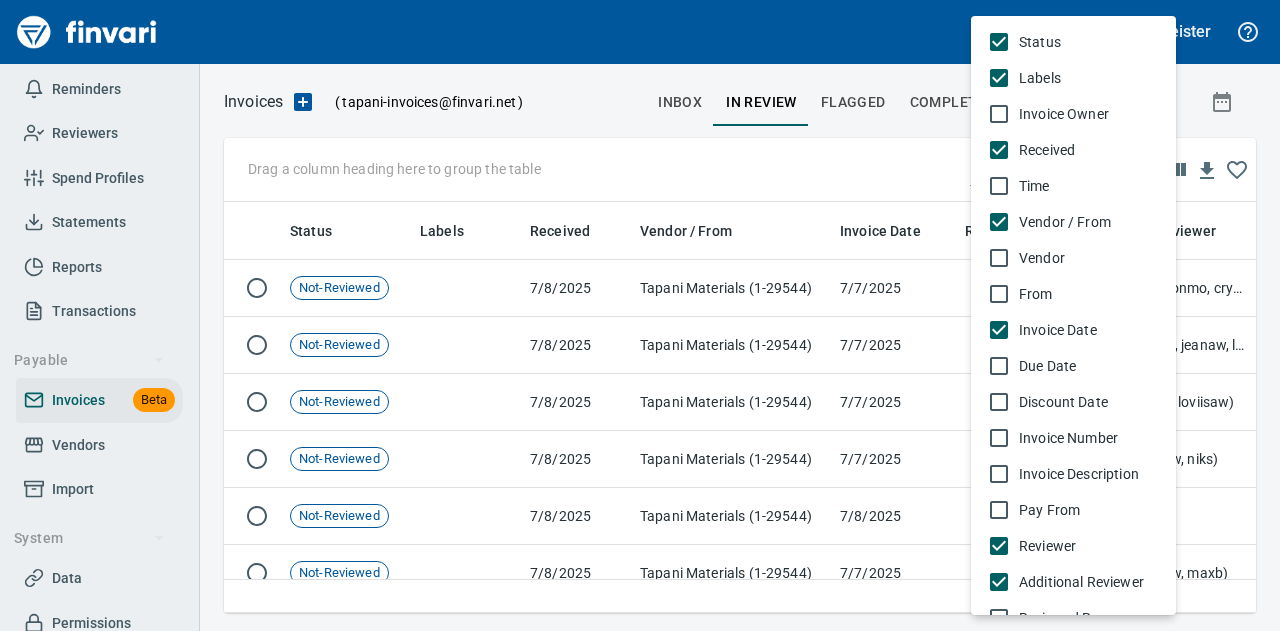 click at bounding box center (640, 315) 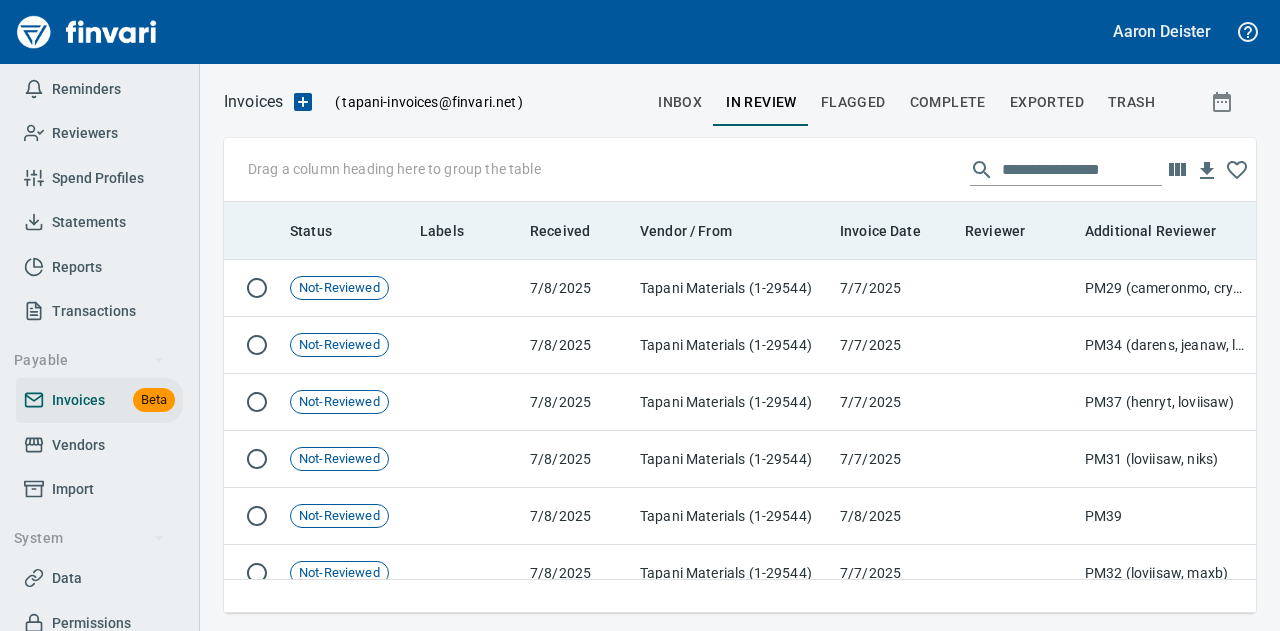 click on "Invoice Date" at bounding box center (894, 231) 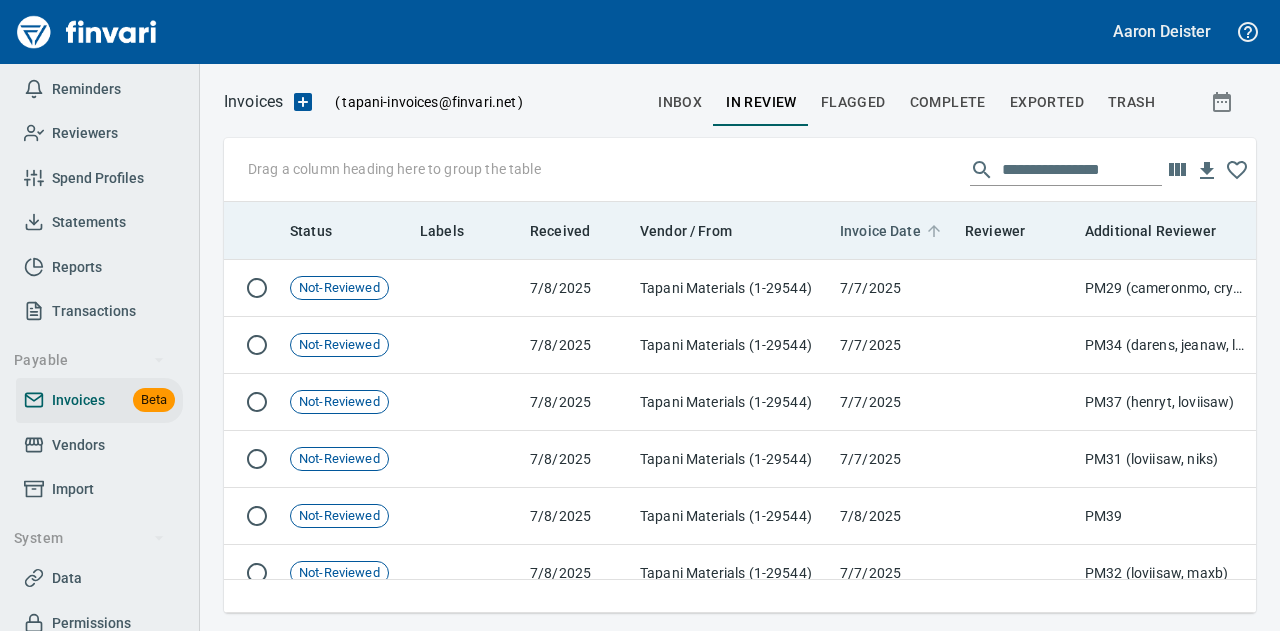 click on "Invoice Date" at bounding box center (311, 231) 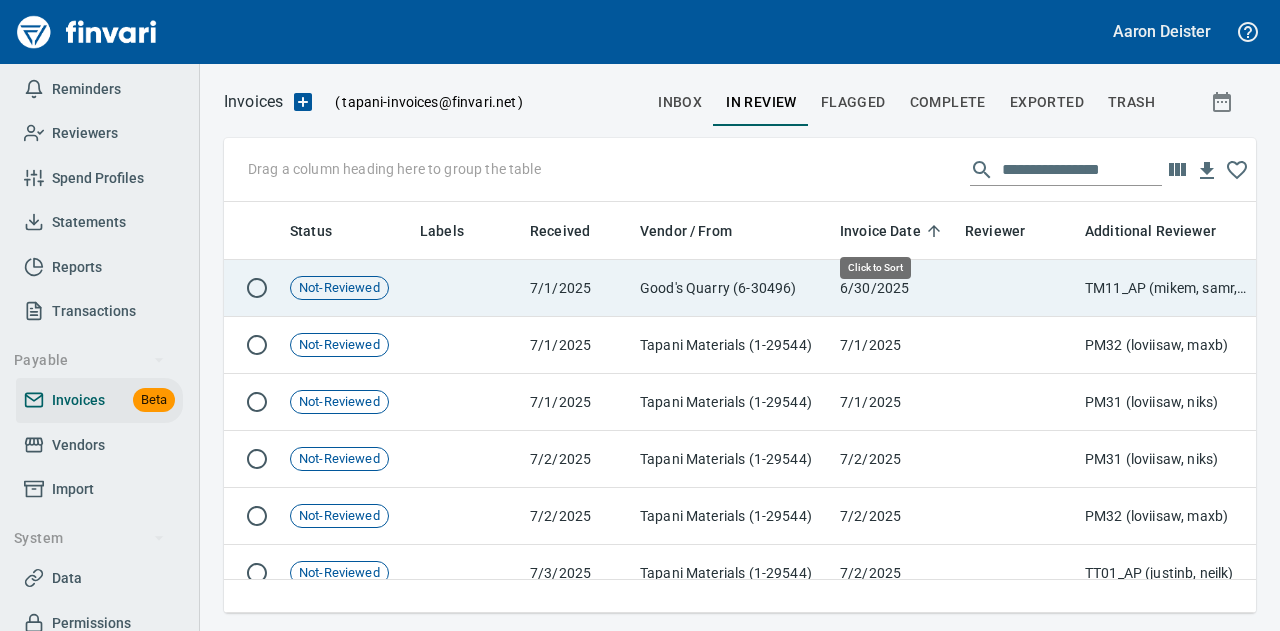 scroll, scrollTop: 380, scrollLeft: 1001, axis: both 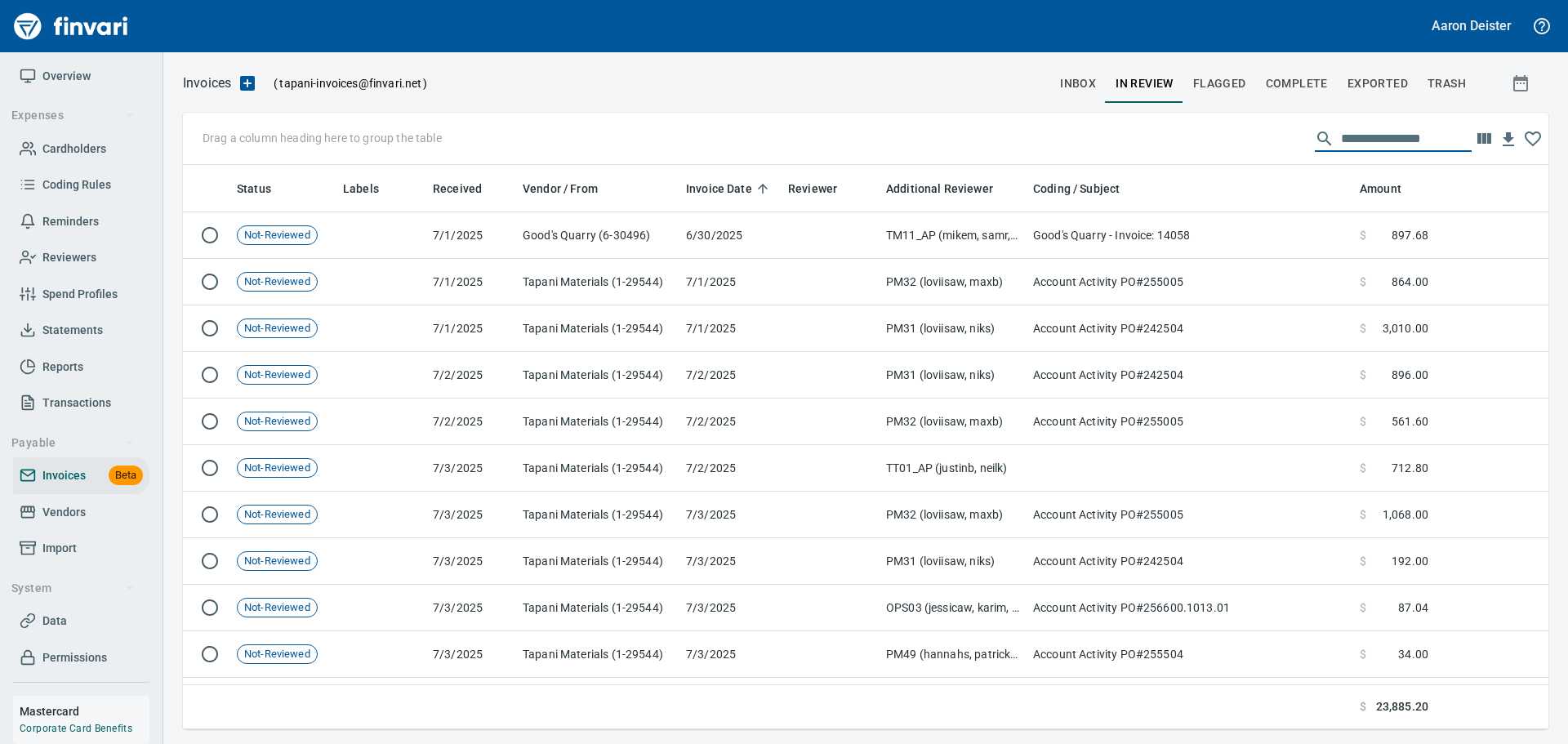 drag, startPoint x: 1434, startPoint y: 133, endPoint x: 1131, endPoint y: 145, distance: 303.2375 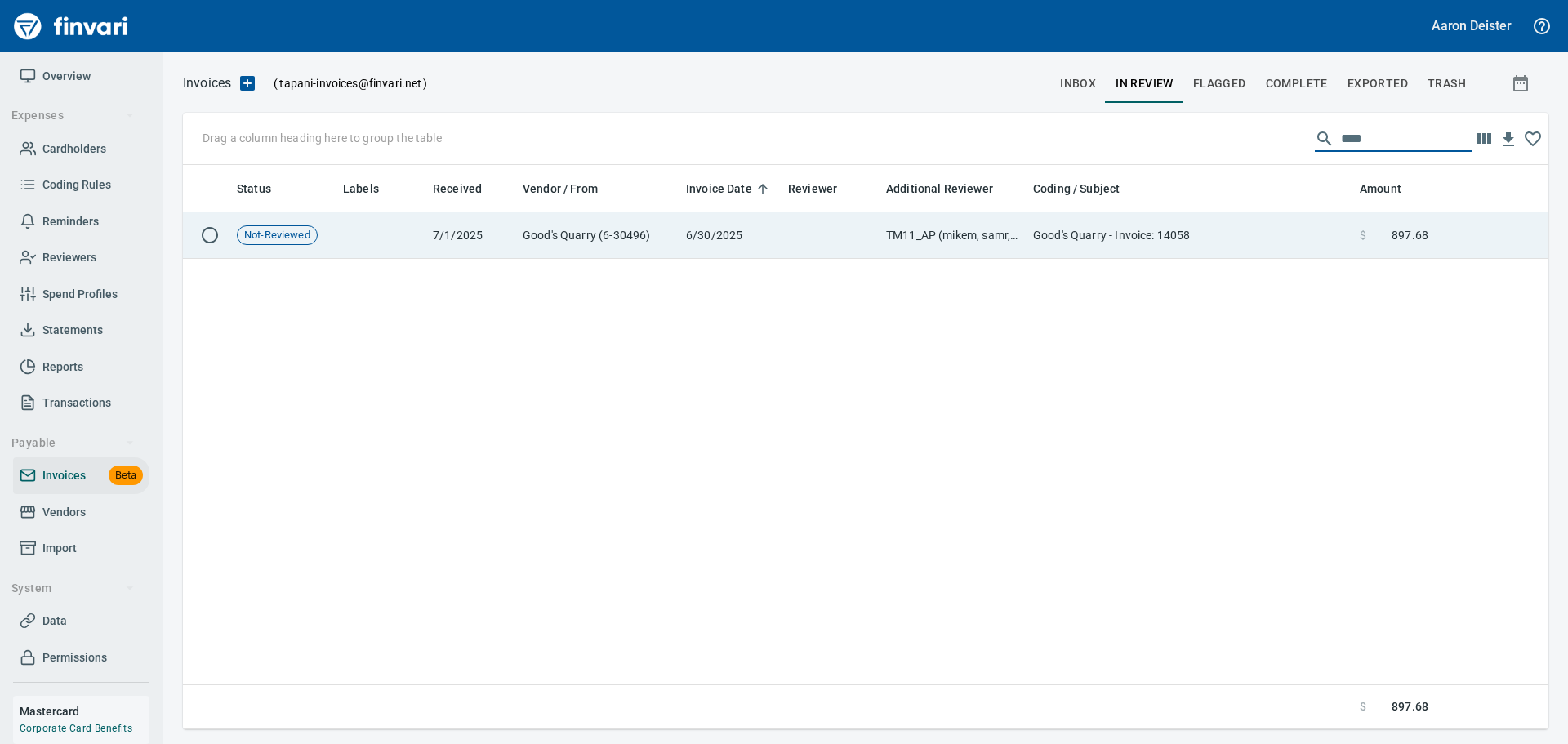 type on "****" 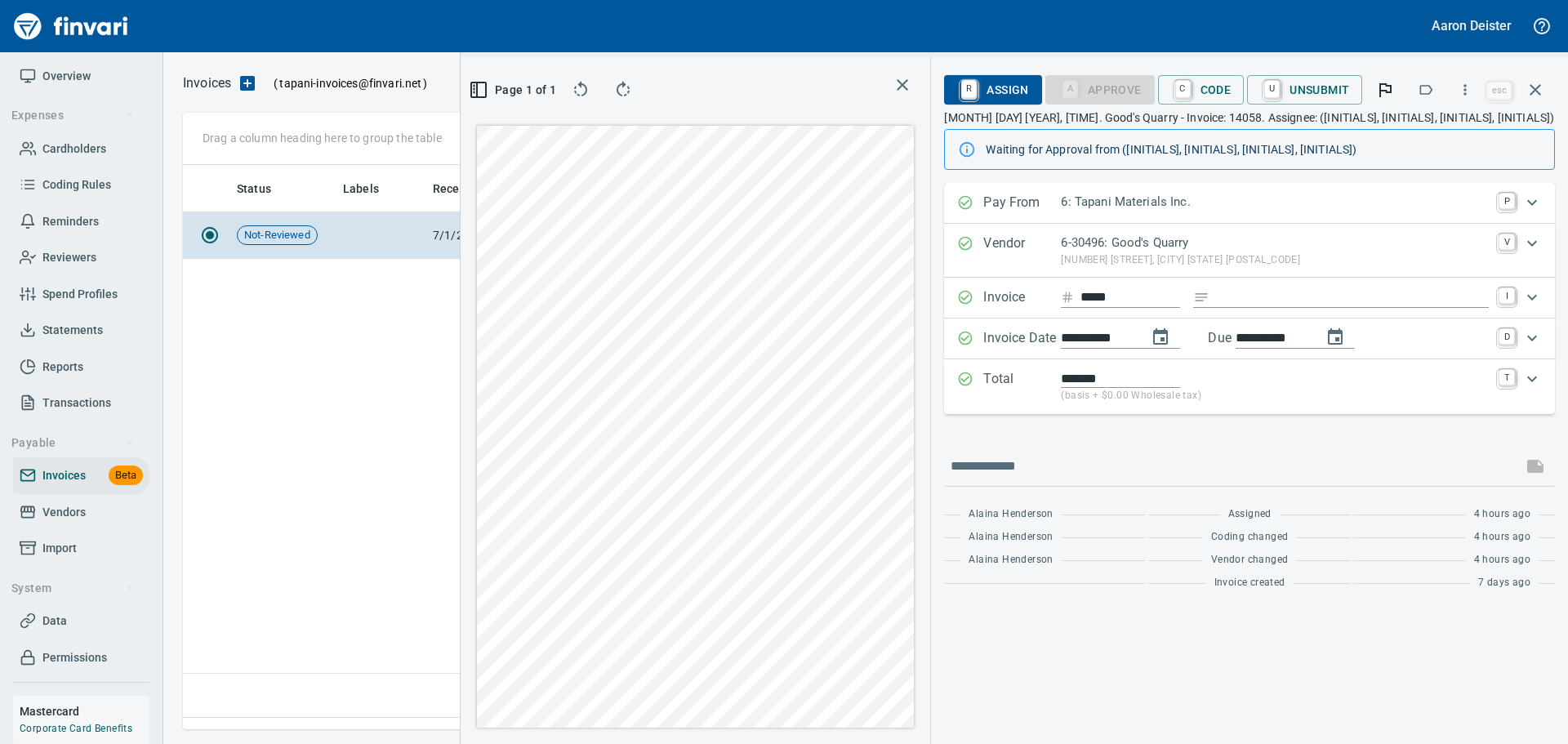 scroll, scrollTop: 540, scrollLeft: 945, axis: both 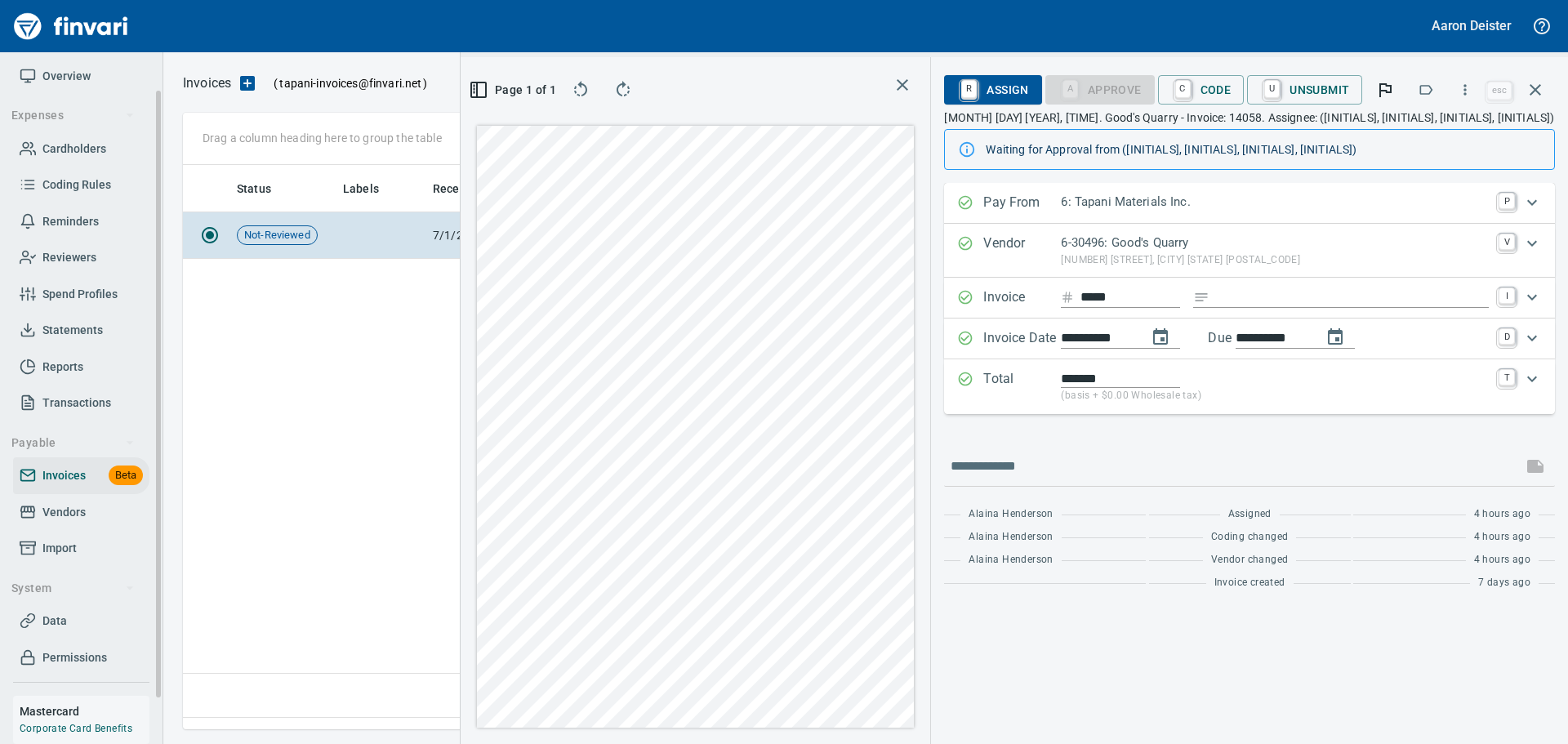 click on "Vendors" at bounding box center [64, 512] 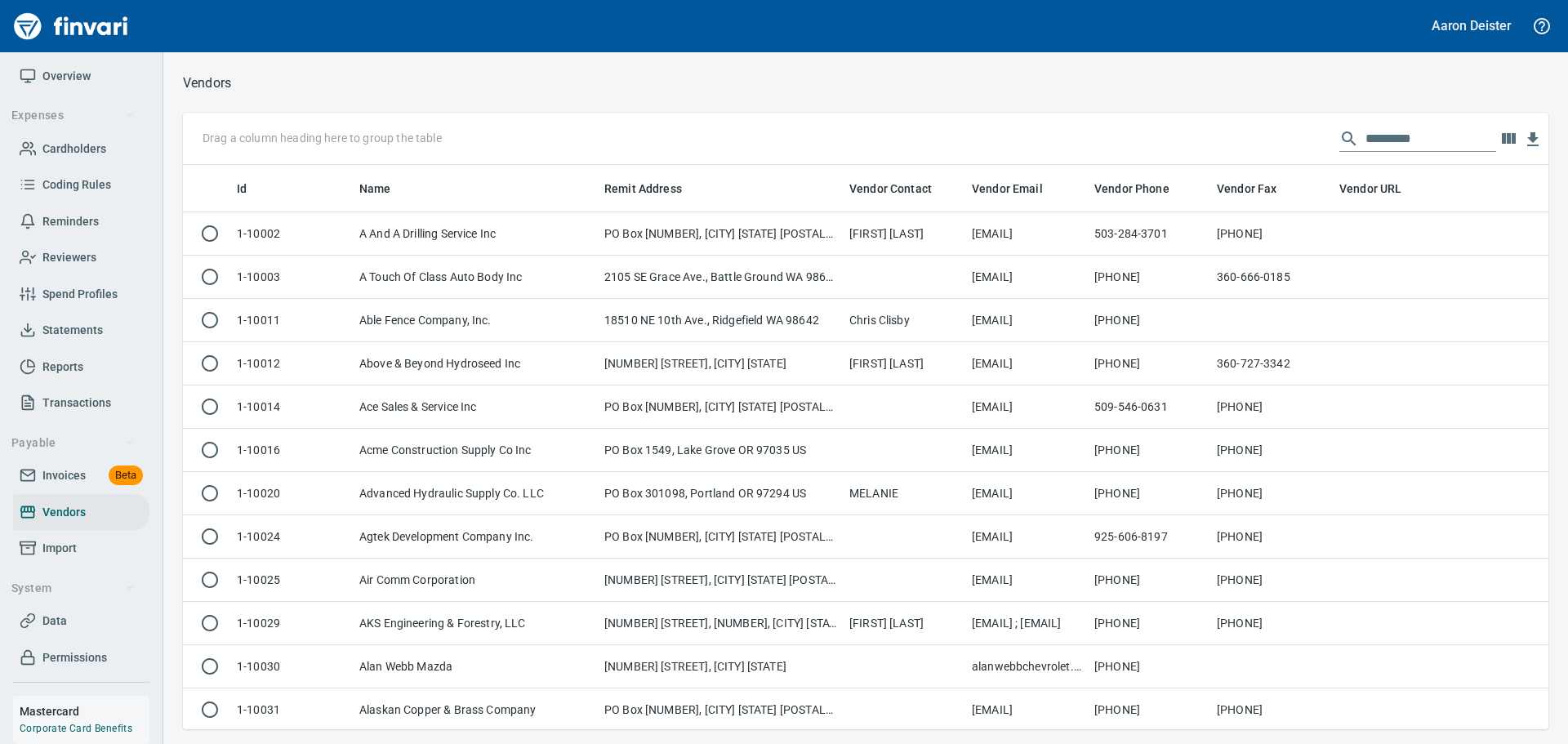 scroll, scrollTop: 2, scrollLeft: 2, axis: both 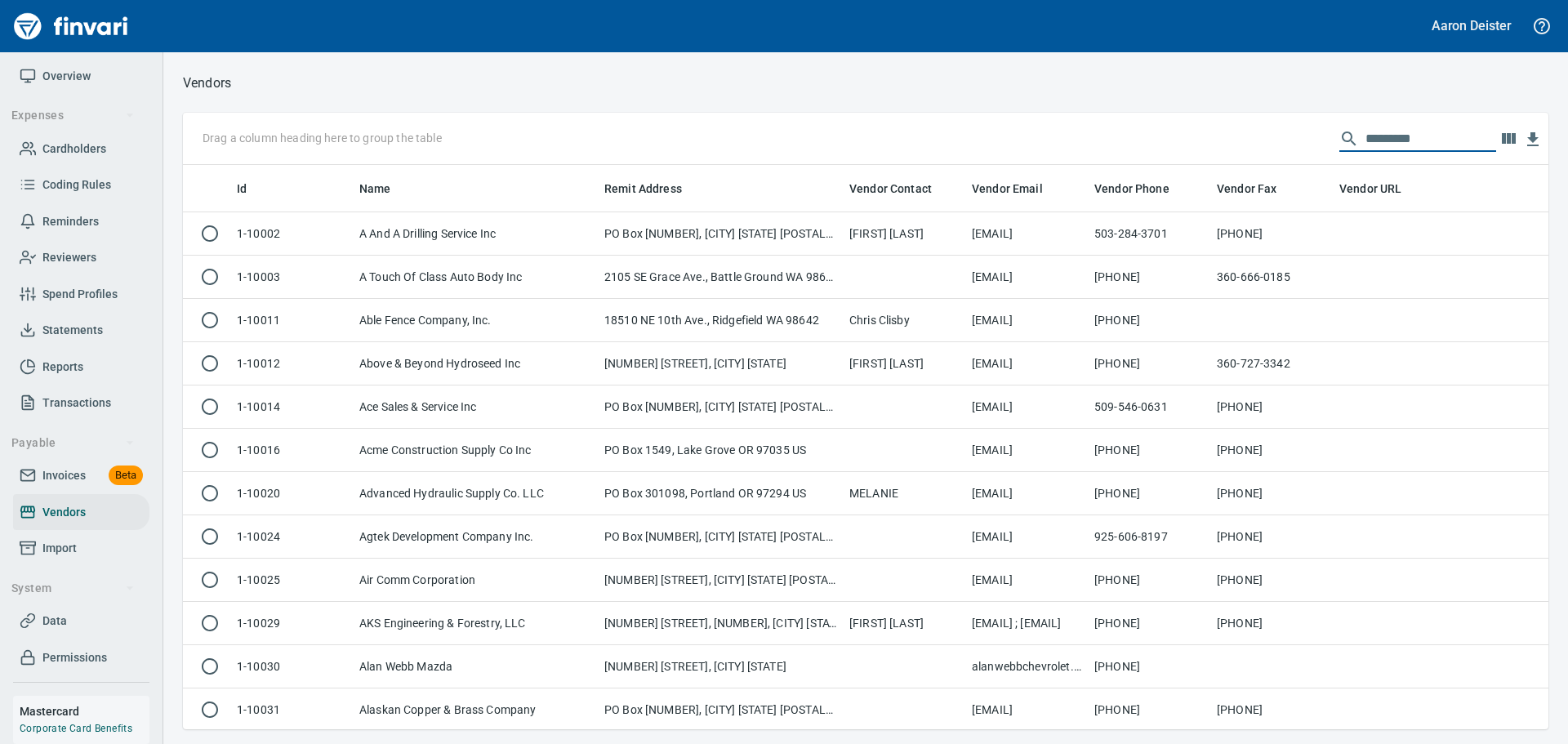drag, startPoint x: 1410, startPoint y: 146, endPoint x: 1382, endPoint y: 147, distance: 28.017851 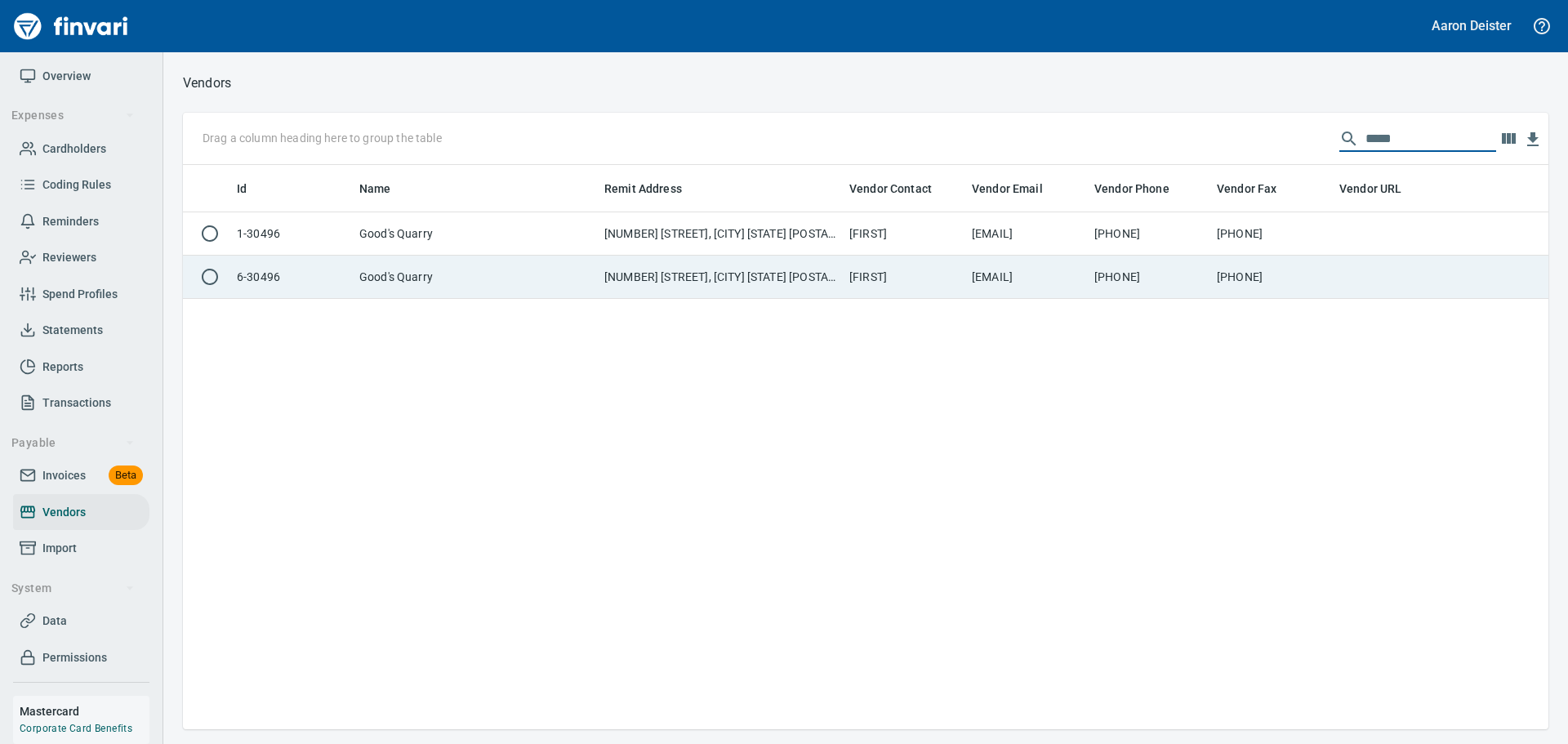 type on "*****" 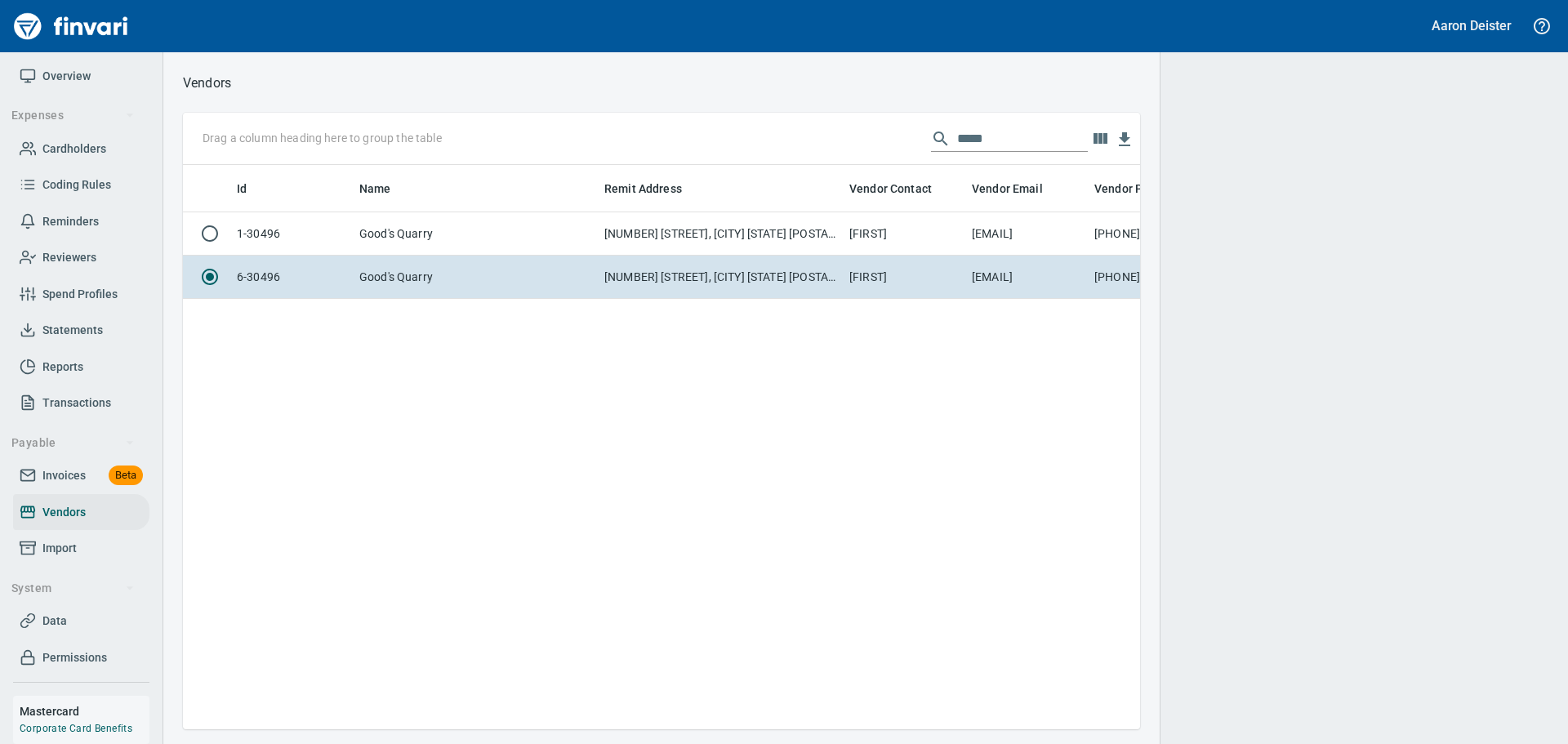 scroll, scrollTop: 540, scrollLeft: 945, axis: both 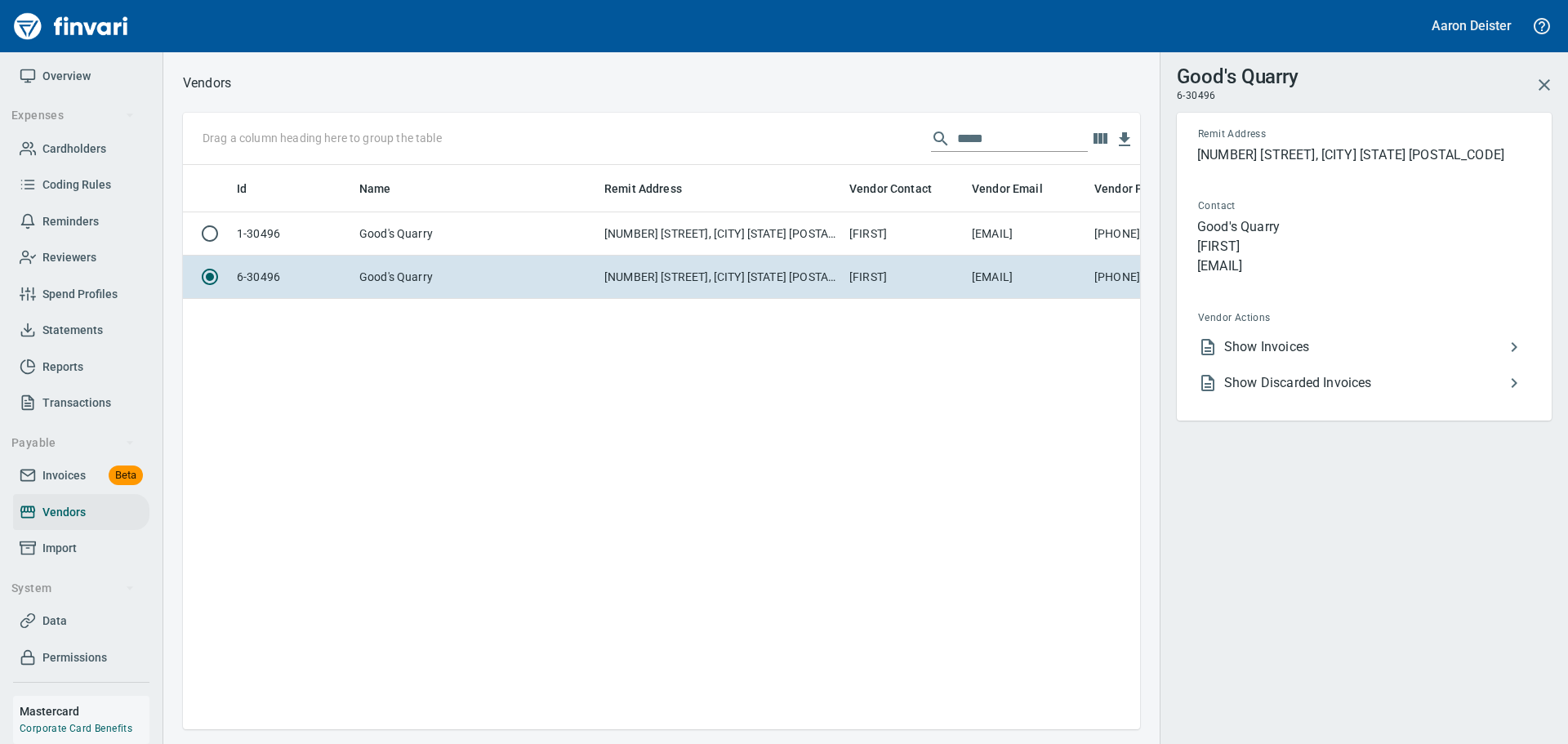 click on "Show Invoices" at bounding box center (1357, 347) 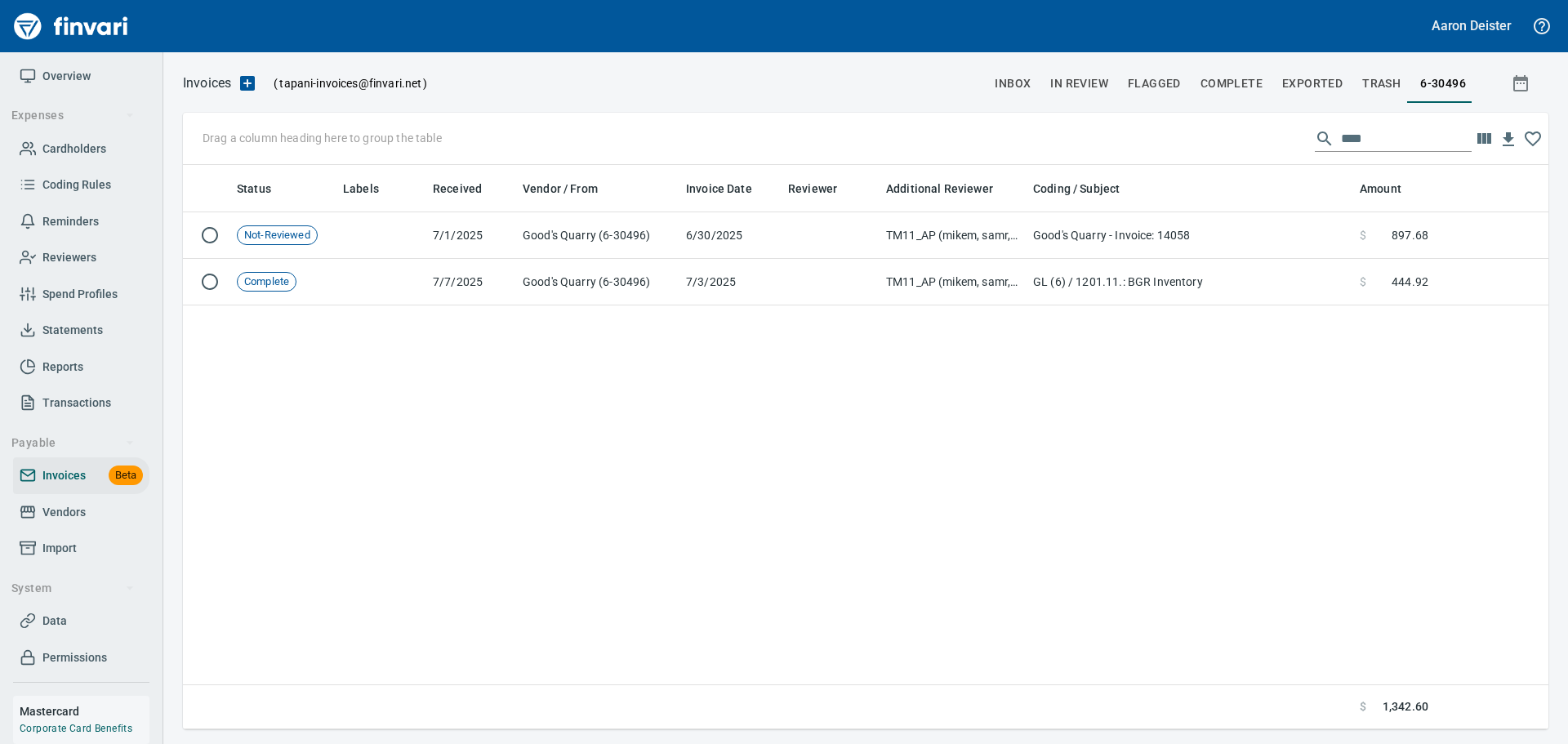 scroll, scrollTop: 2, scrollLeft: 2, axis: both 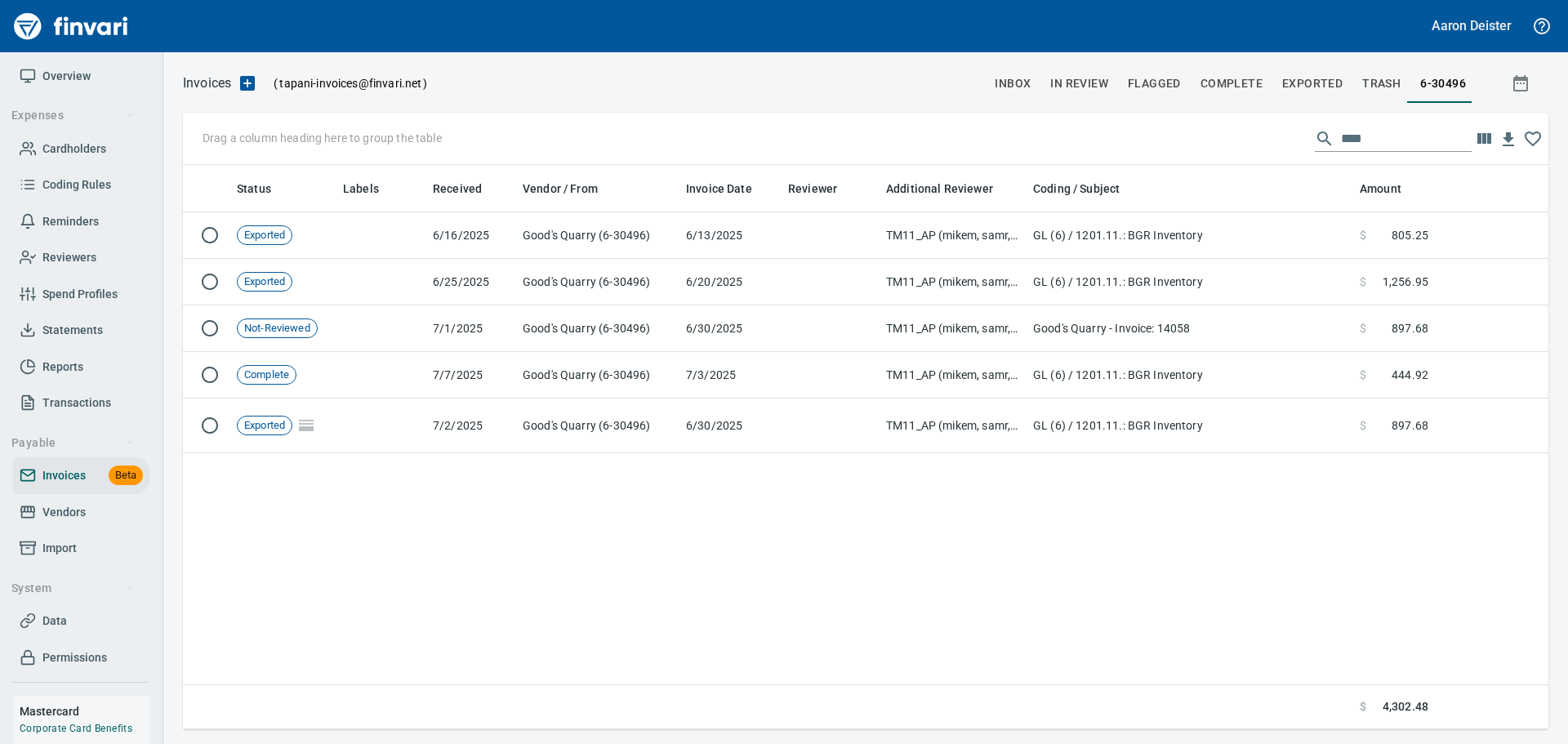 click at bounding box center [1484, 139] 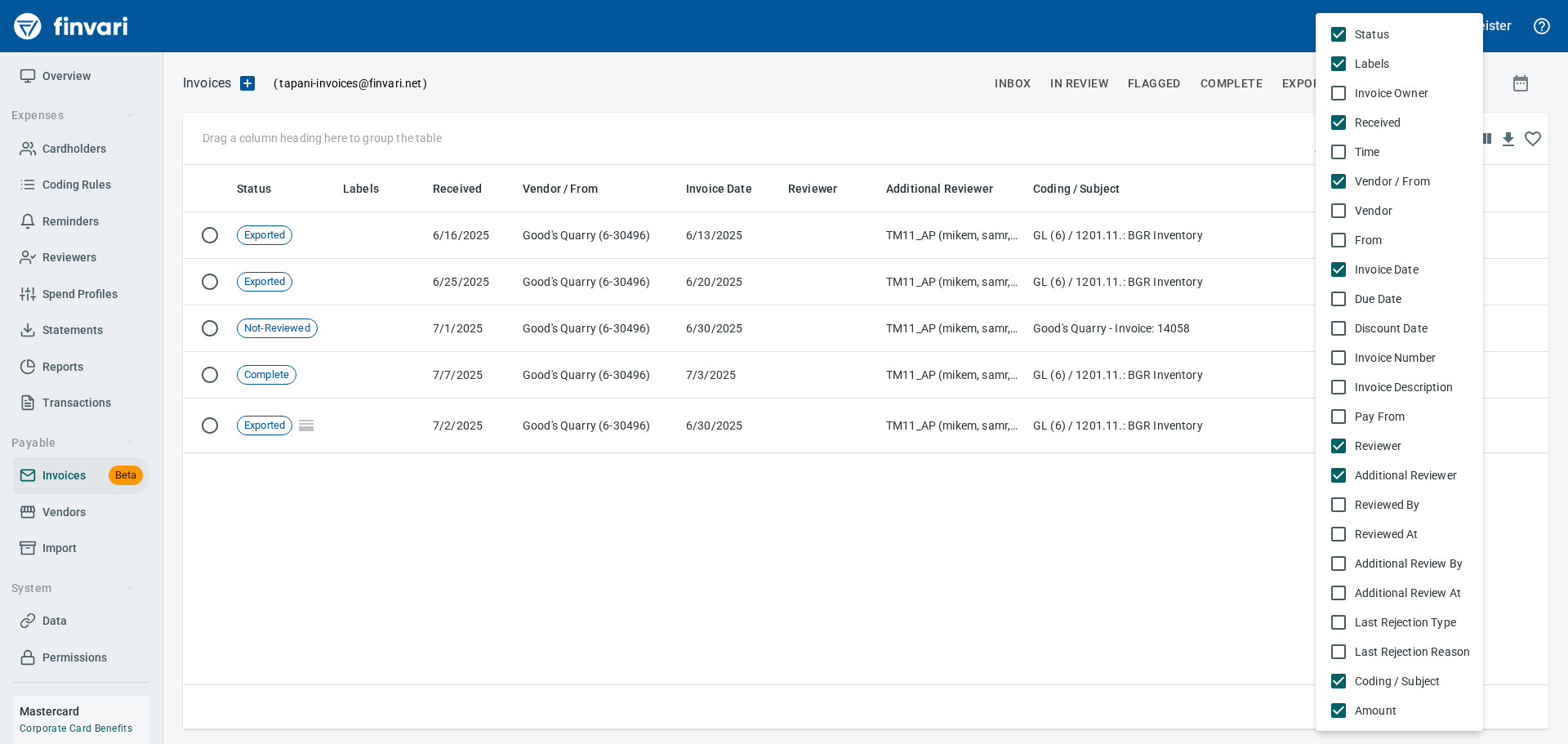 click on "Invoice Number" at bounding box center (1412, 34) 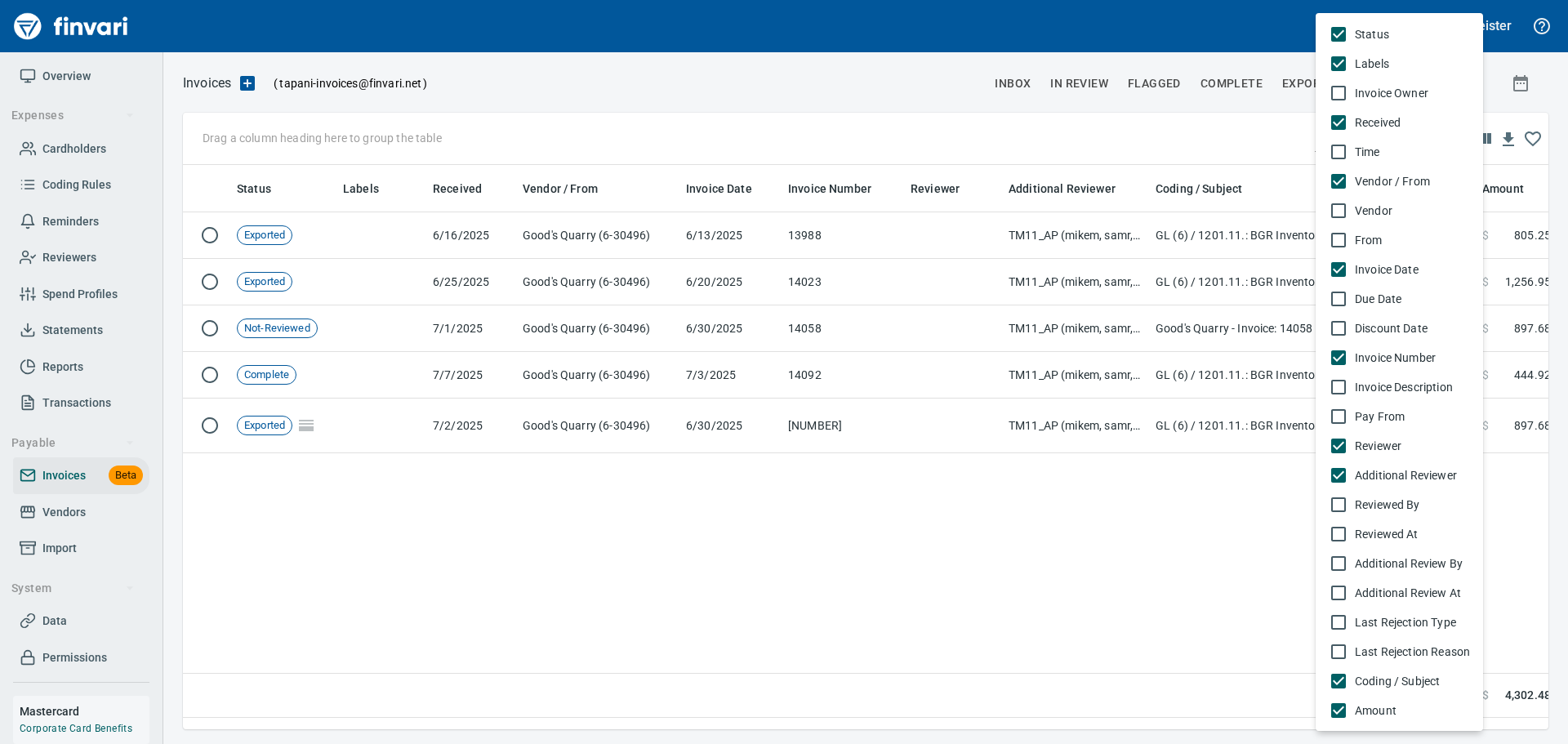 scroll, scrollTop: 540, scrollLeft: 1341, axis: both 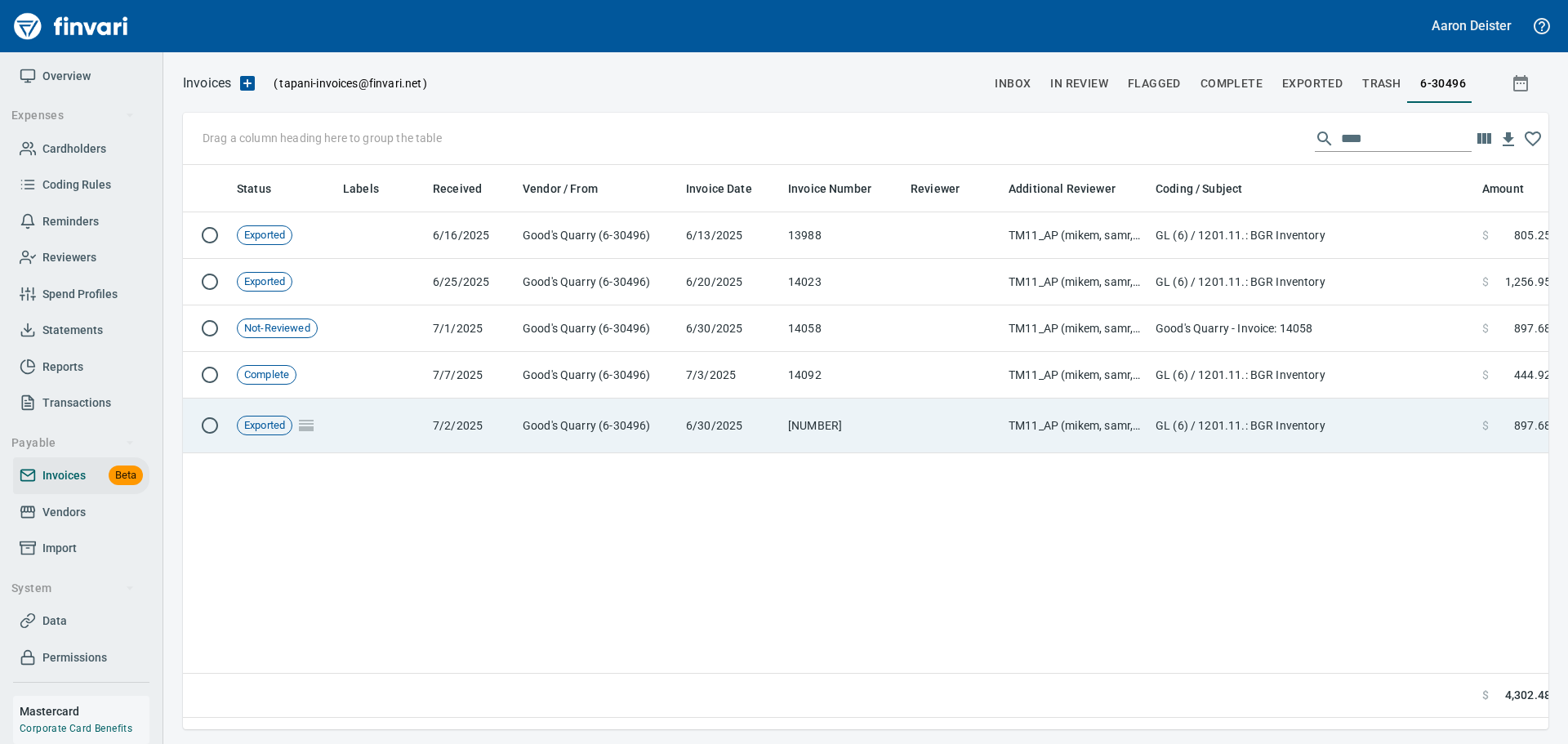 click on "[NUMBER]" at bounding box center (843, 235) 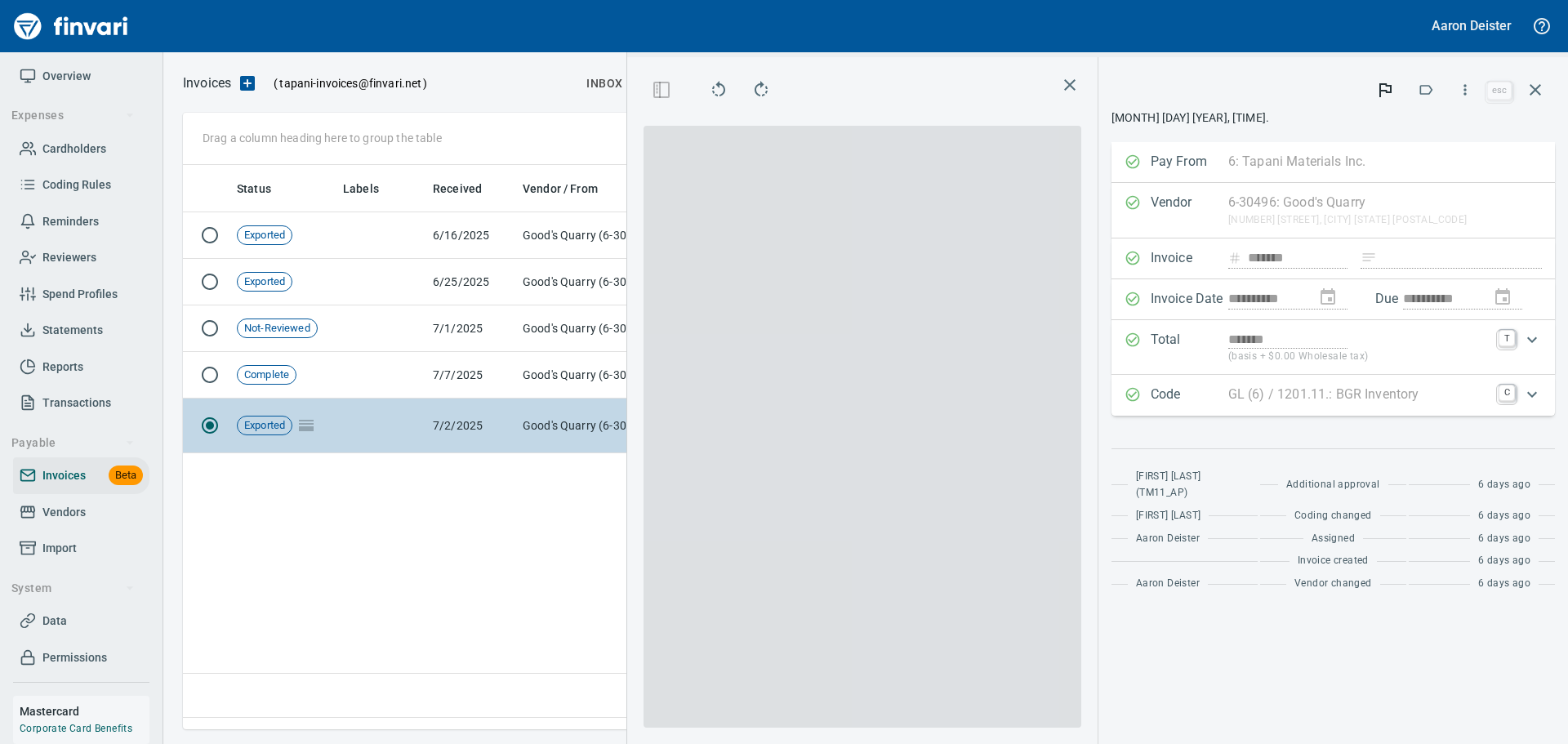 scroll, scrollTop: 540, scrollLeft: 945, axis: both 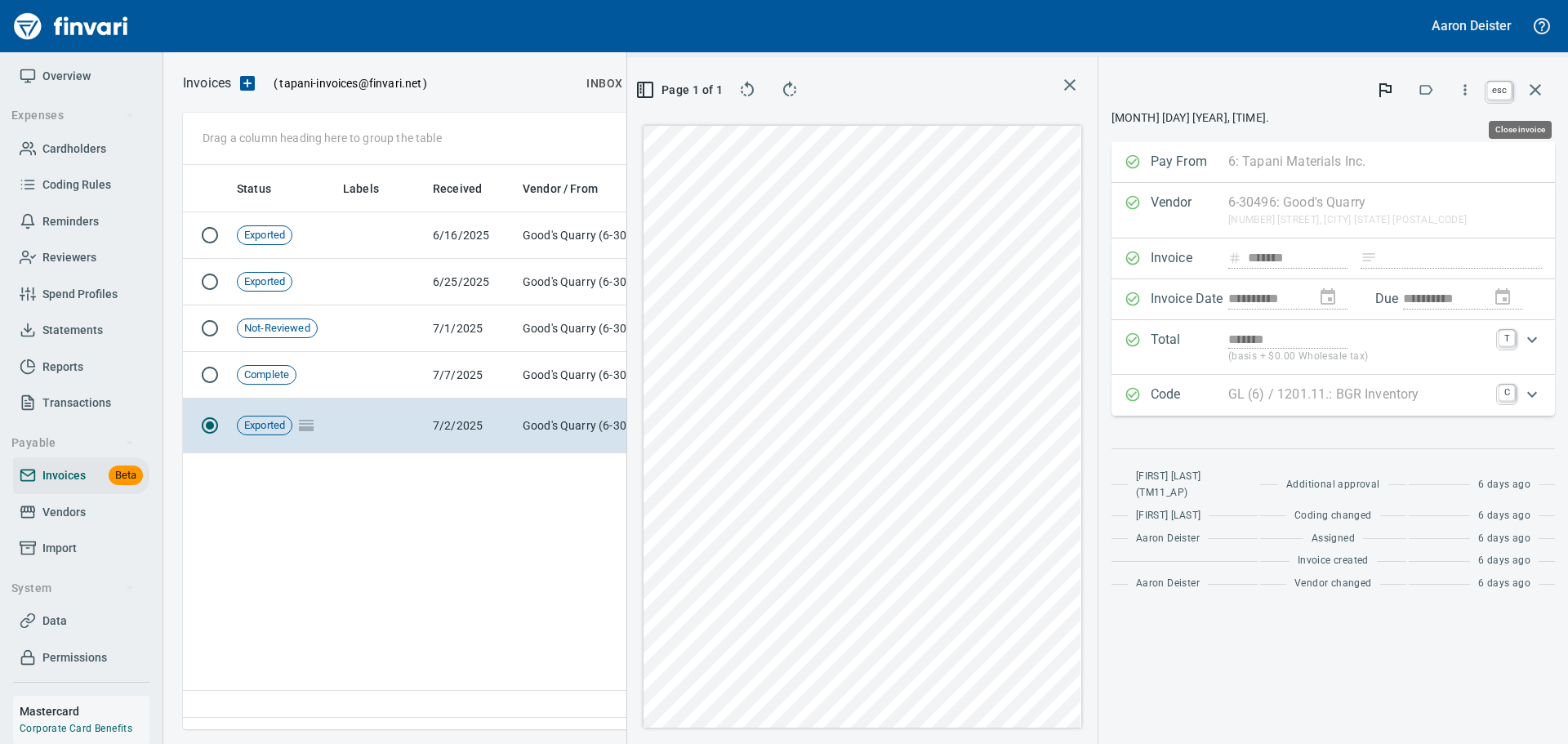 drag, startPoint x: 1528, startPoint y: 96, endPoint x: 1486, endPoint y: 106, distance: 43.17407 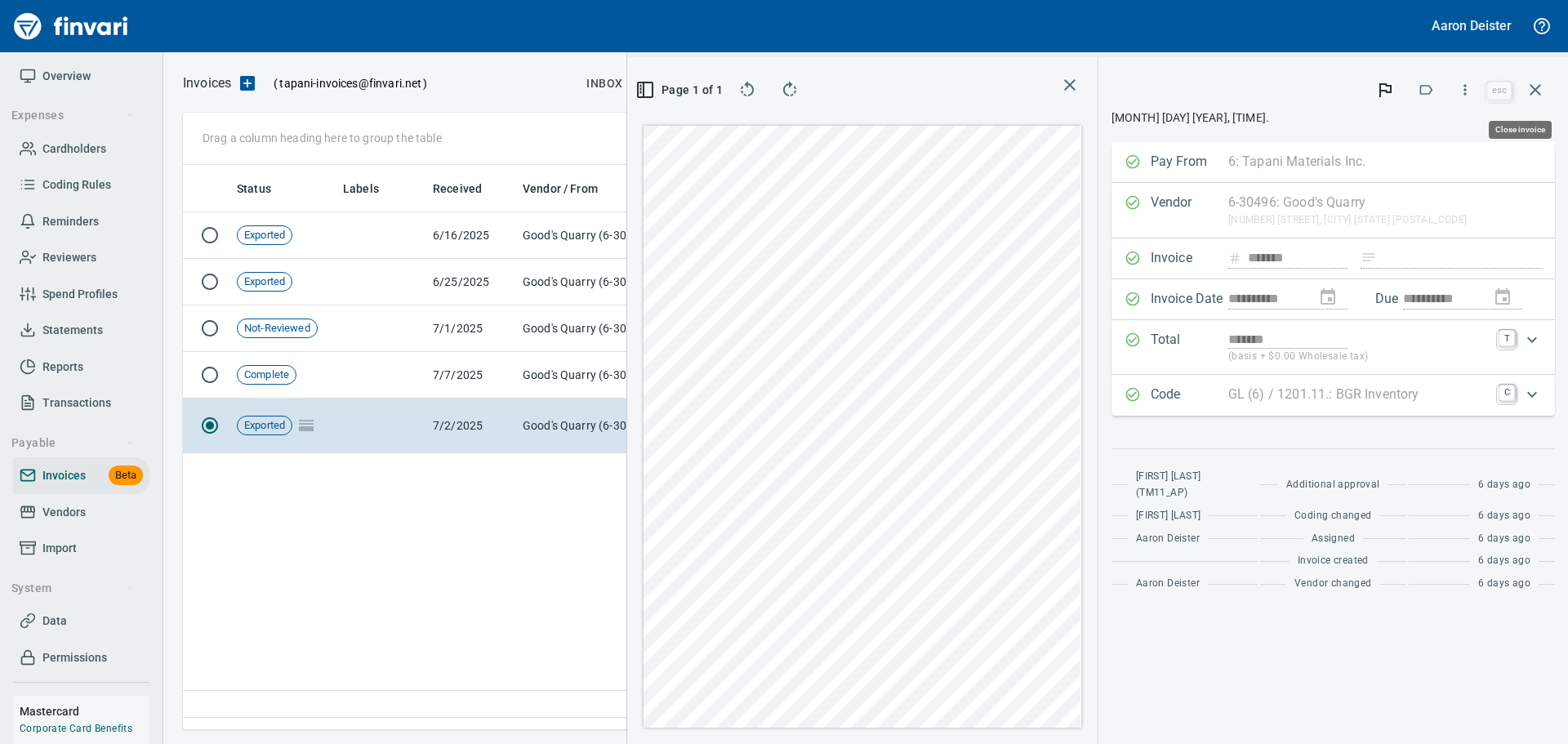 scroll, scrollTop: 540, scrollLeft: 1158, axis: both 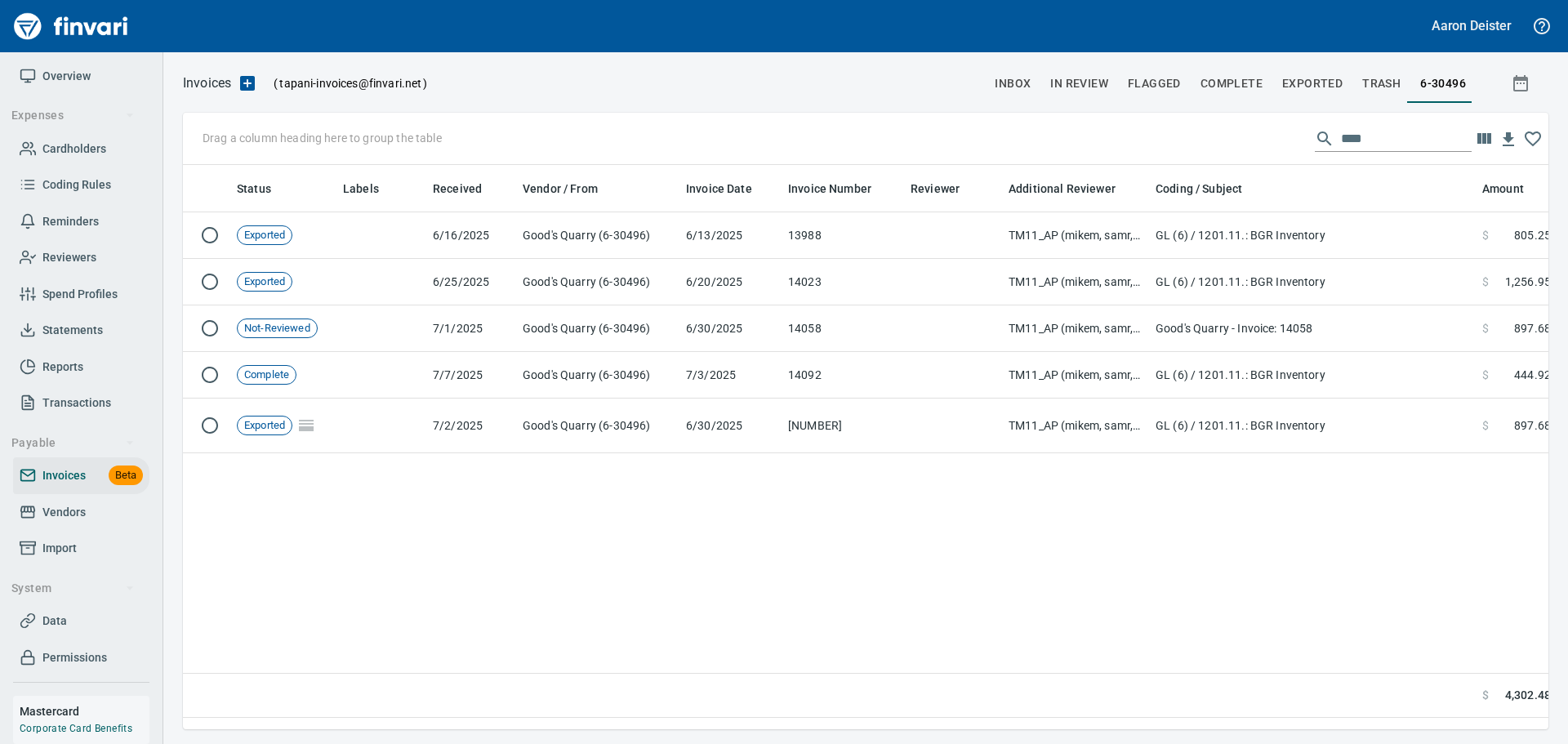 click on "In Review" at bounding box center [1013, 83] 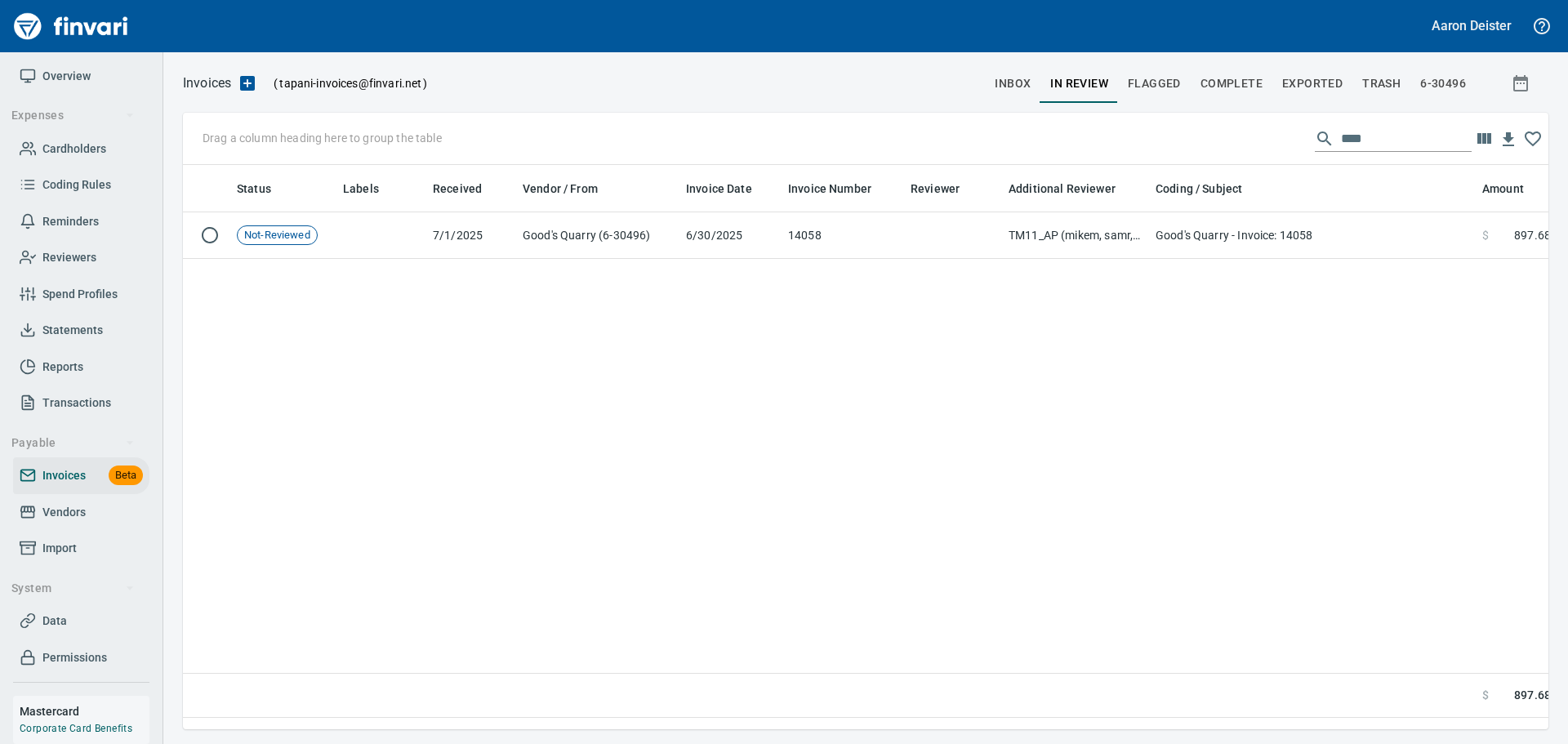 scroll, scrollTop: 2, scrollLeft: 2, axis: both 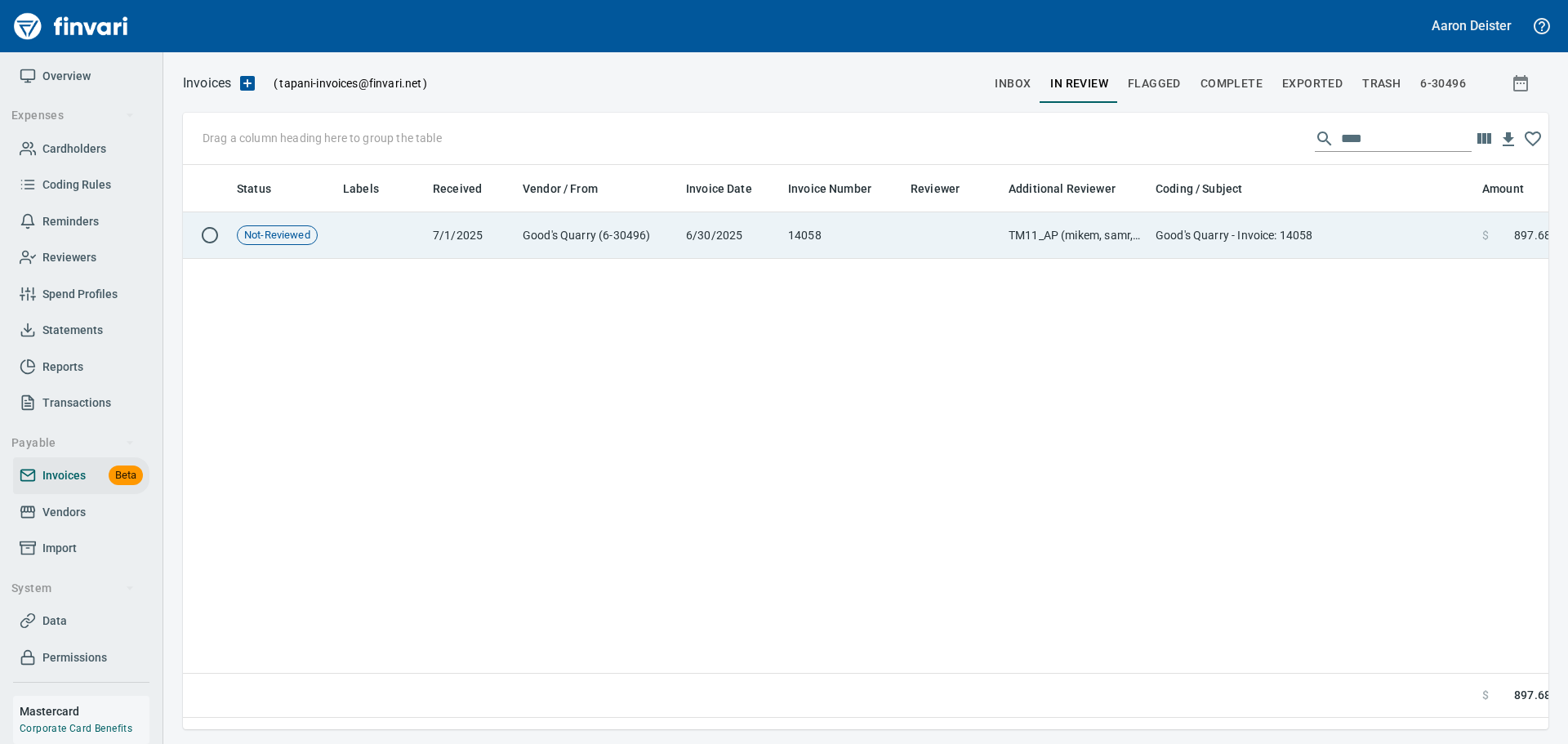 click on "Good's Quarry - Invoice: 14058" at bounding box center [1312, 235] 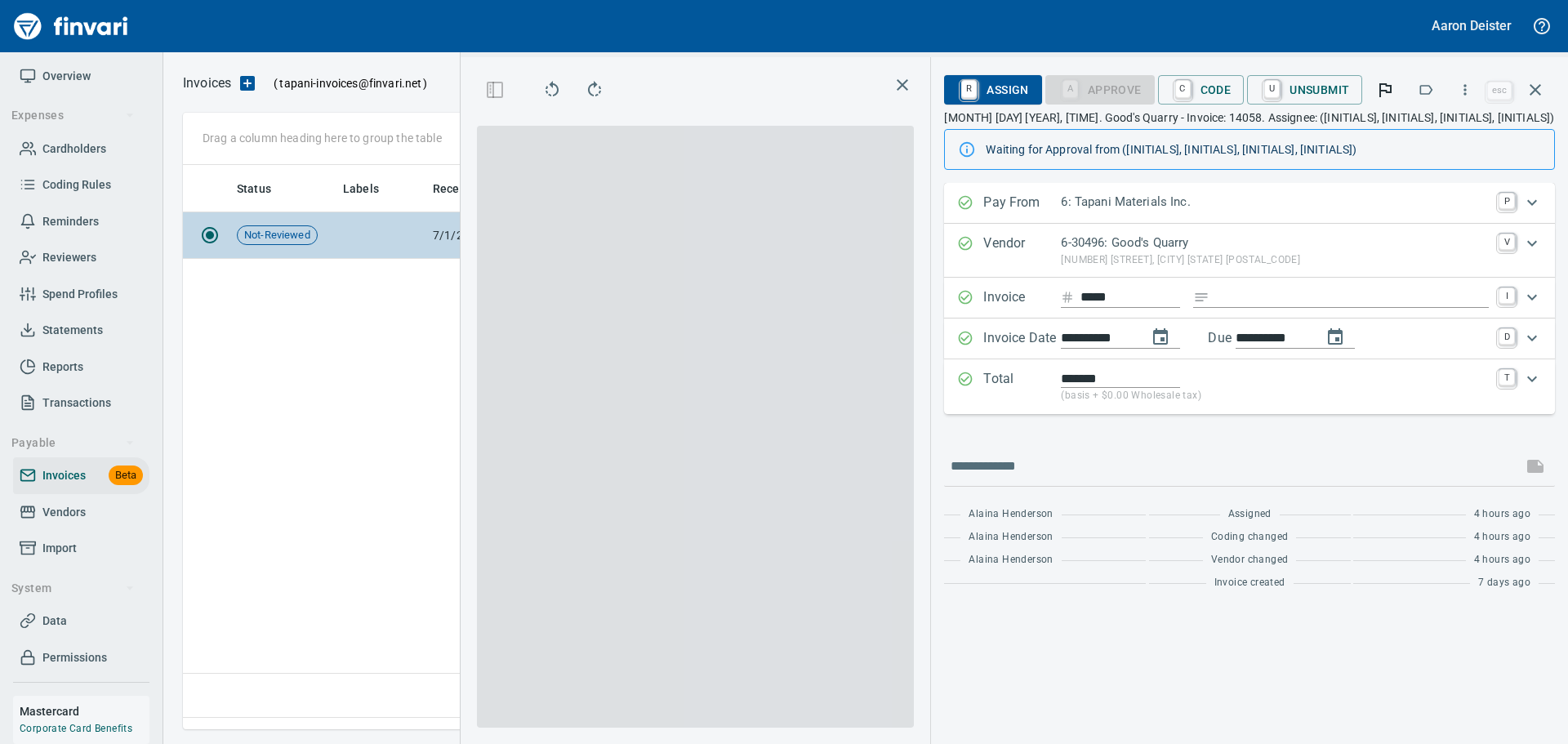 scroll, scrollTop: 540, scrollLeft: 945, axis: both 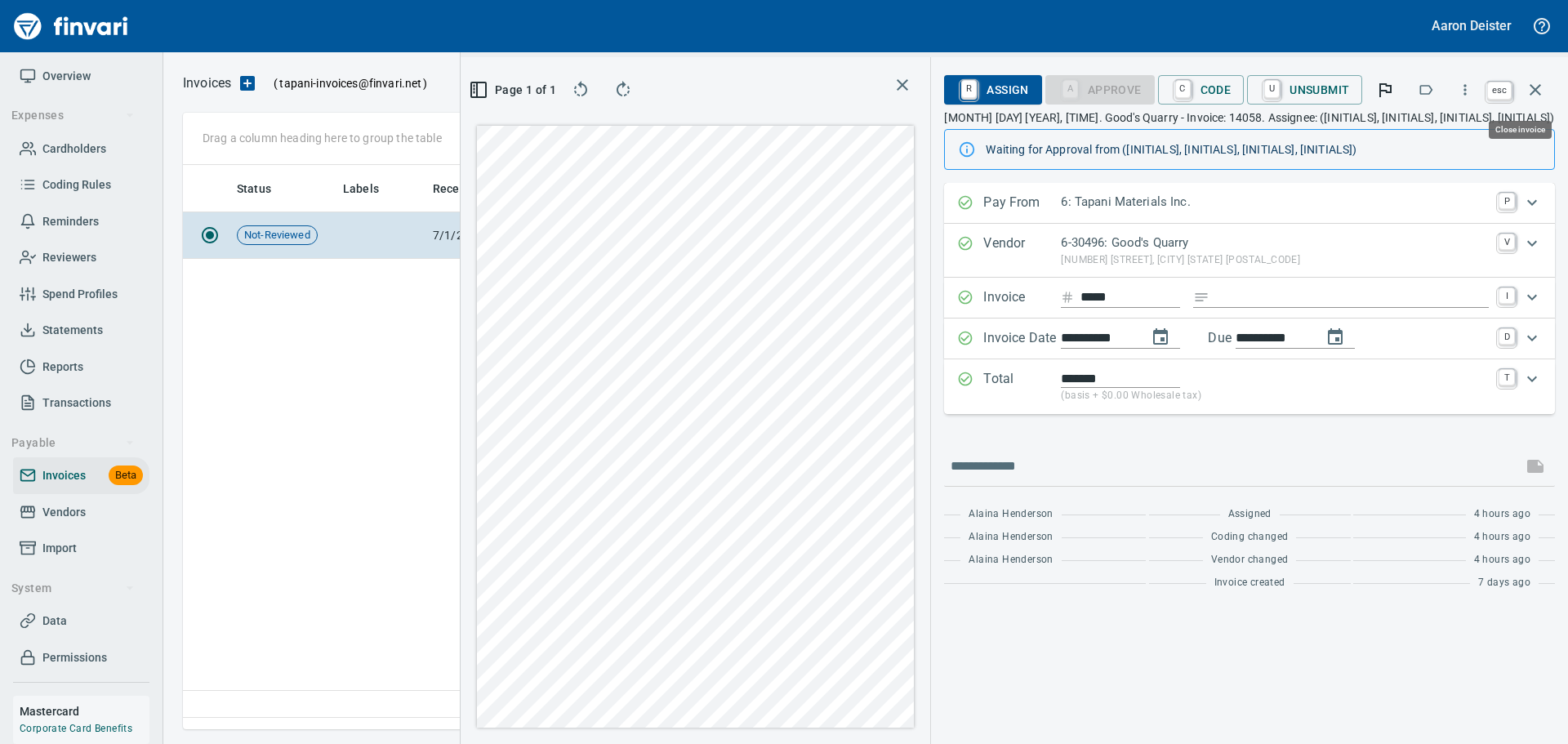 click at bounding box center (1535, 90) 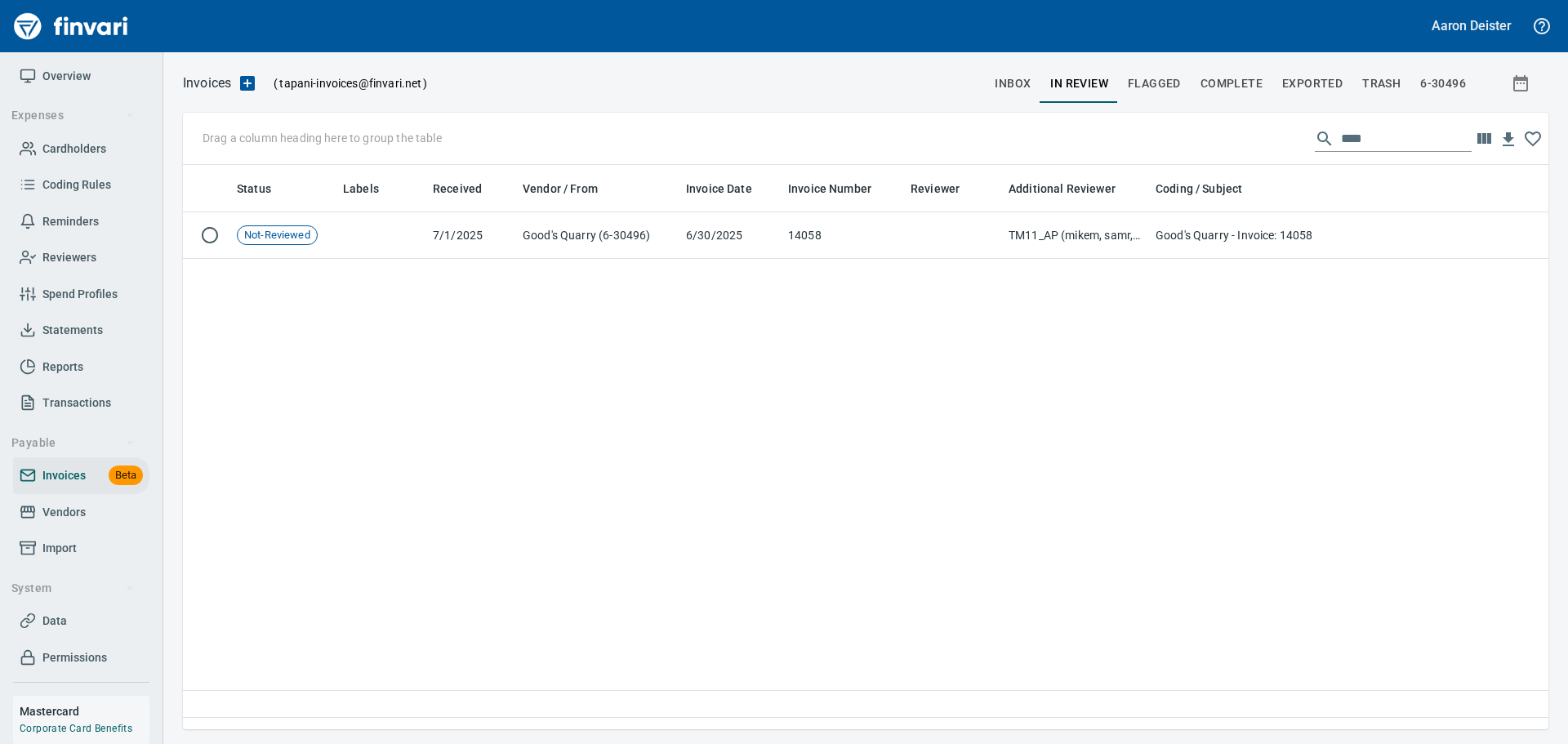 scroll, scrollTop: 540, scrollLeft: 1158, axis: both 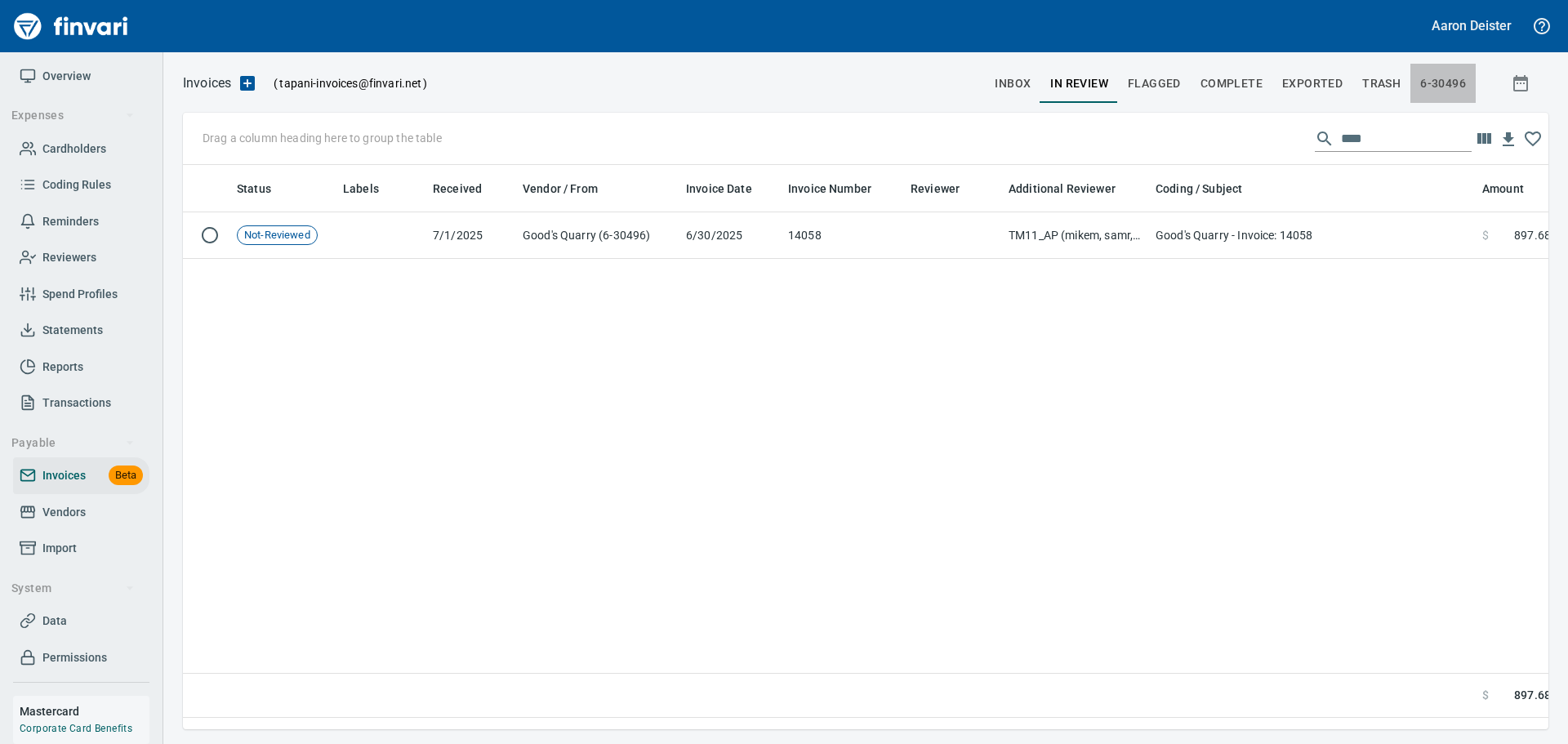 click on "6-30496" at bounding box center (1013, 83) 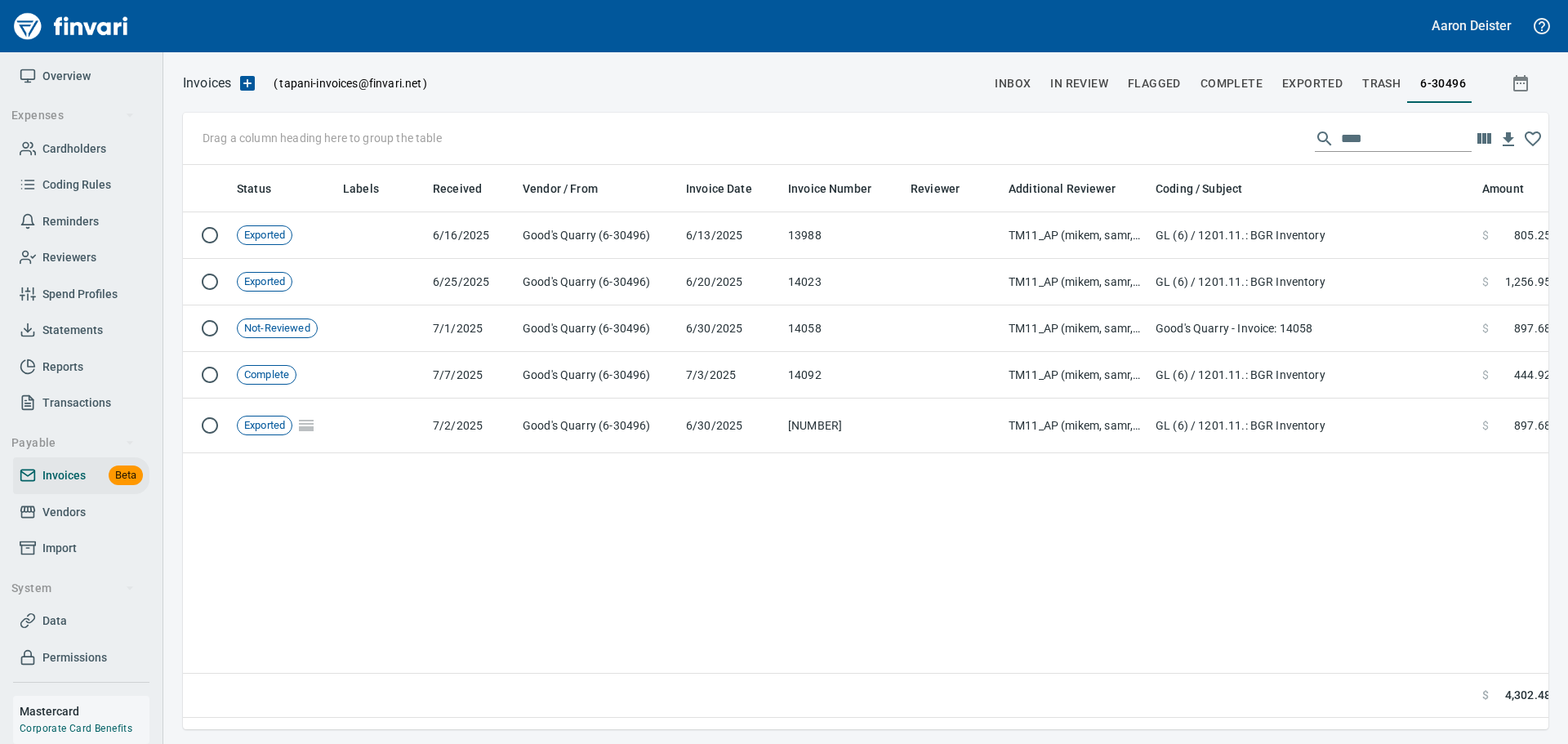scroll, scrollTop: 2, scrollLeft: 2, axis: both 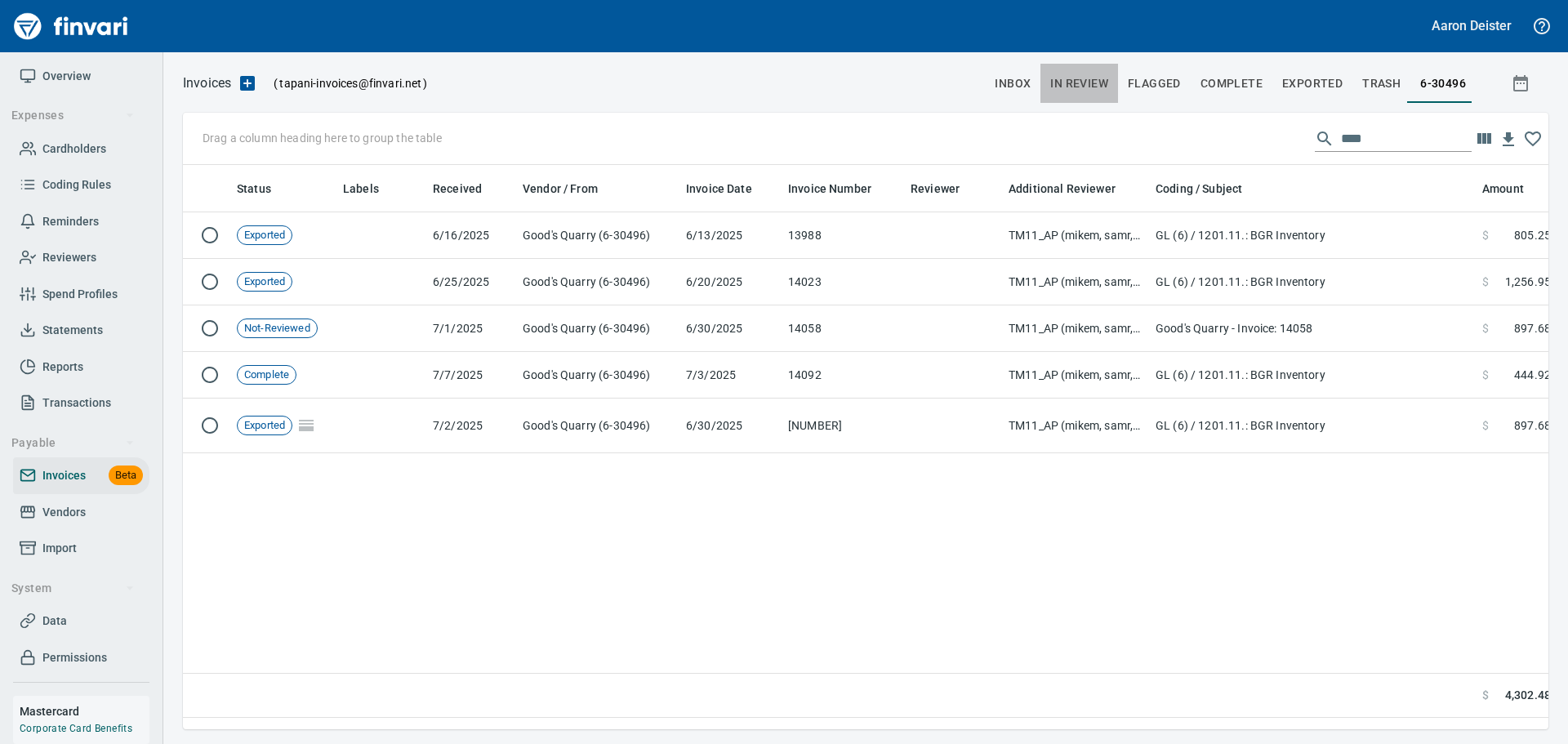 click on "In Review" at bounding box center [1013, 83] 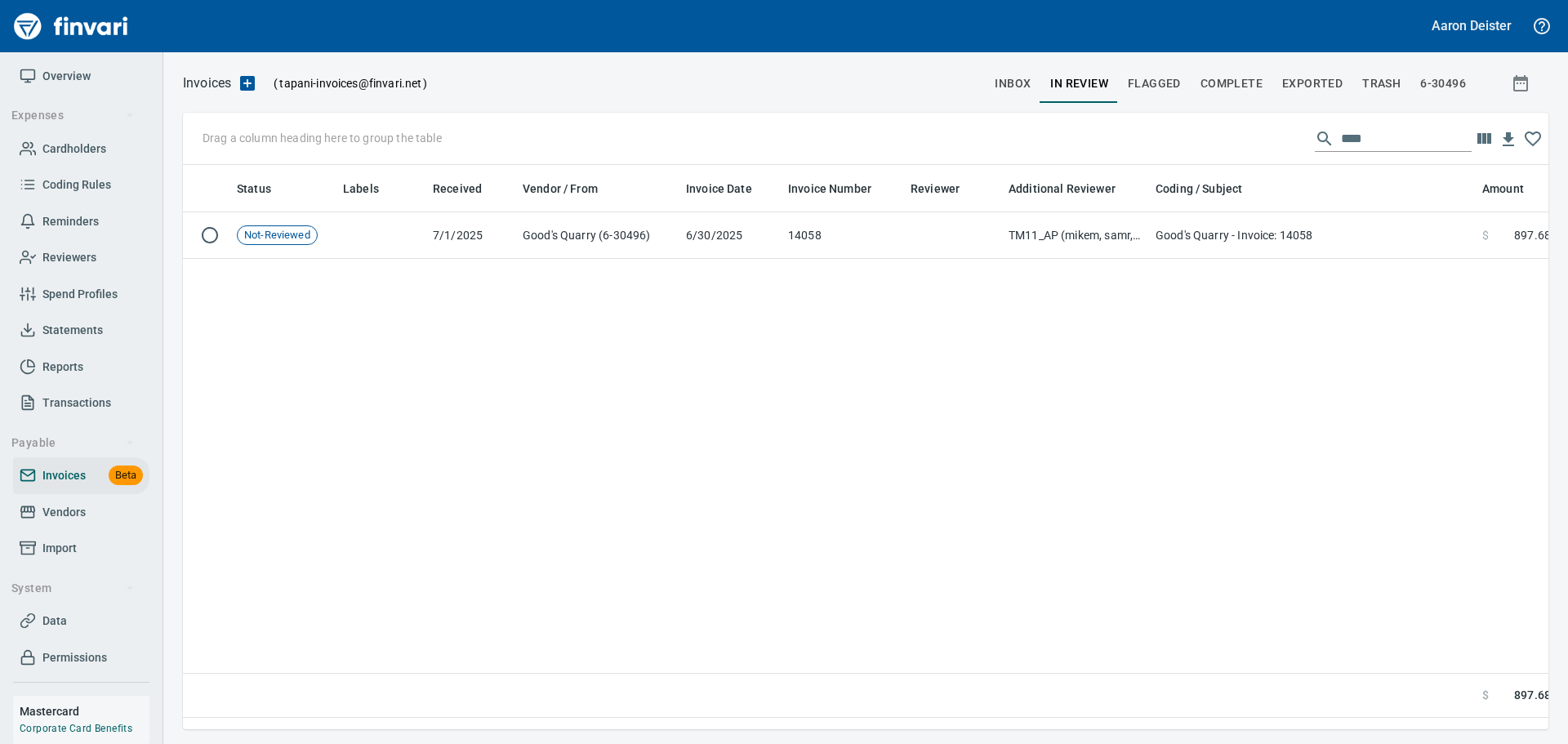 scroll, scrollTop: 2, scrollLeft: 2, axis: both 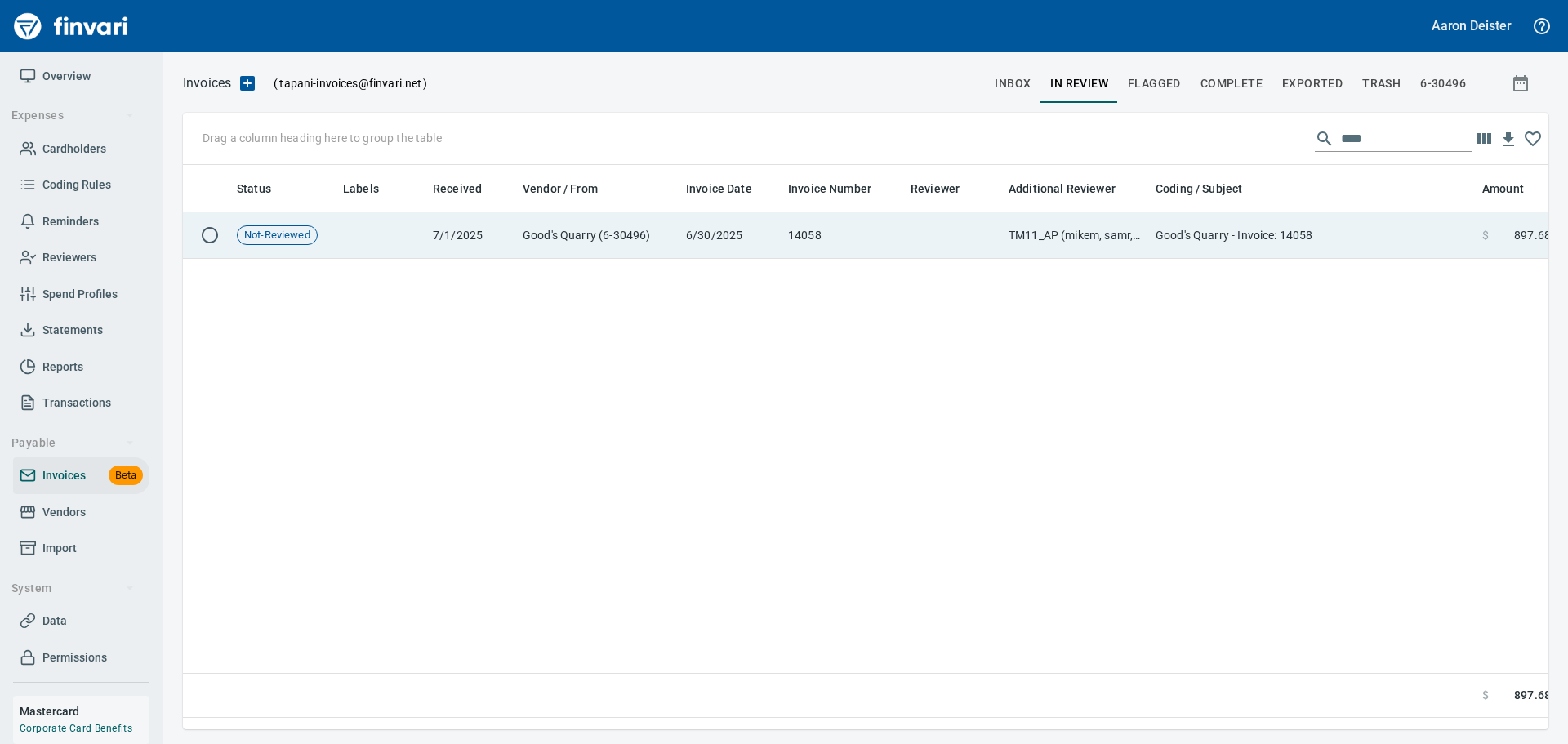 click on "TM11_AP (mikem, samr, shanet)" at bounding box center (1076, 235) 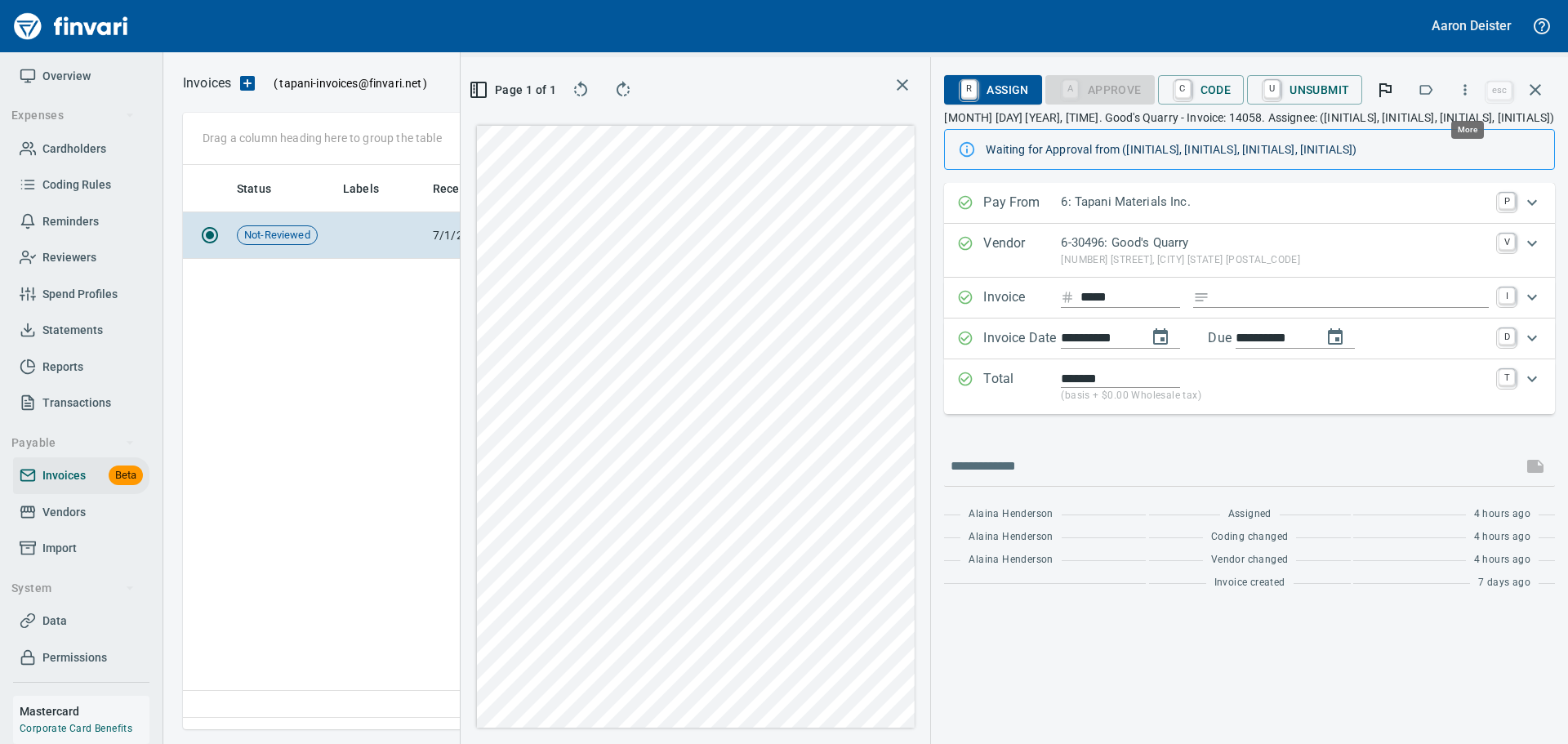 click at bounding box center [1465, 90] 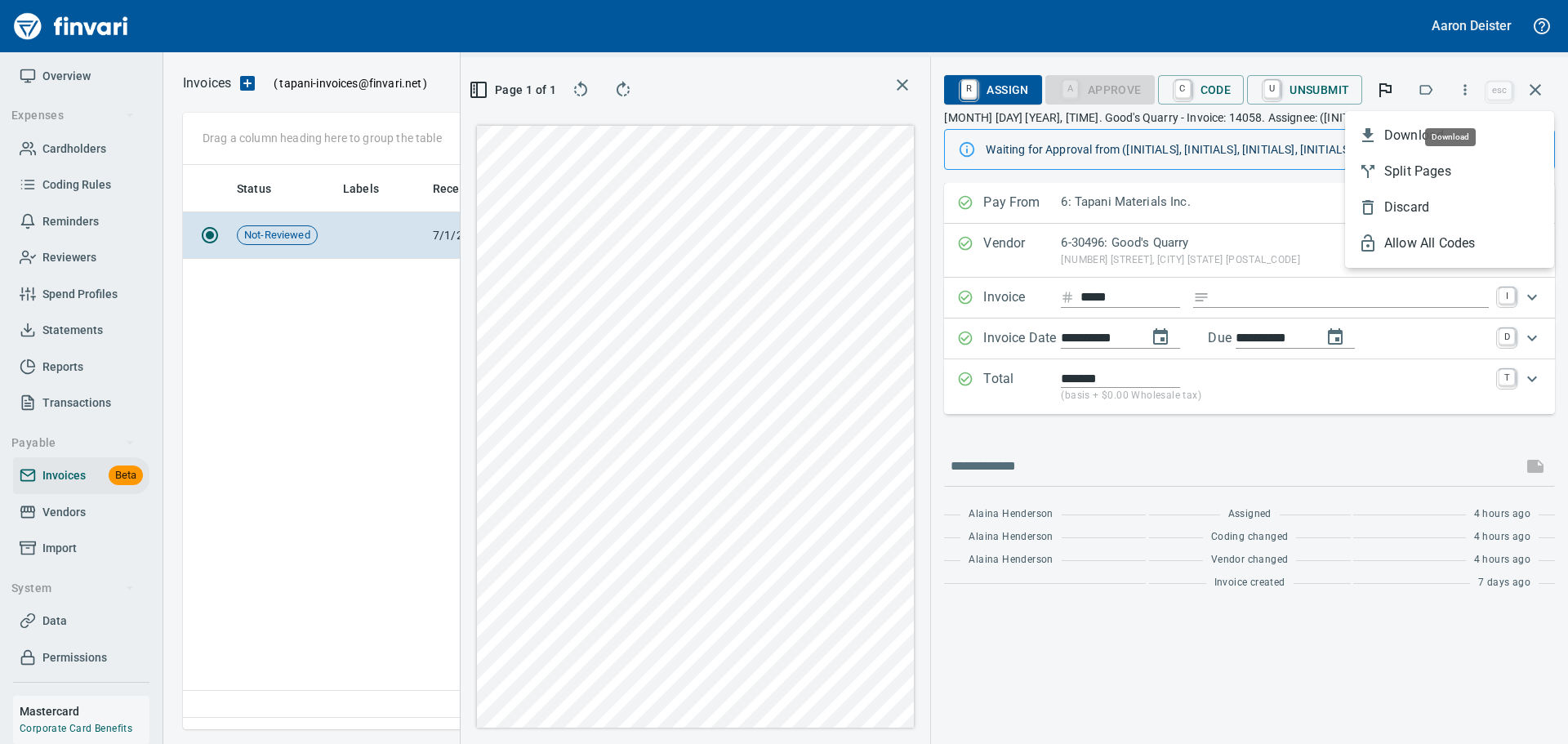 scroll, scrollTop: 540, scrollLeft: 945, axis: both 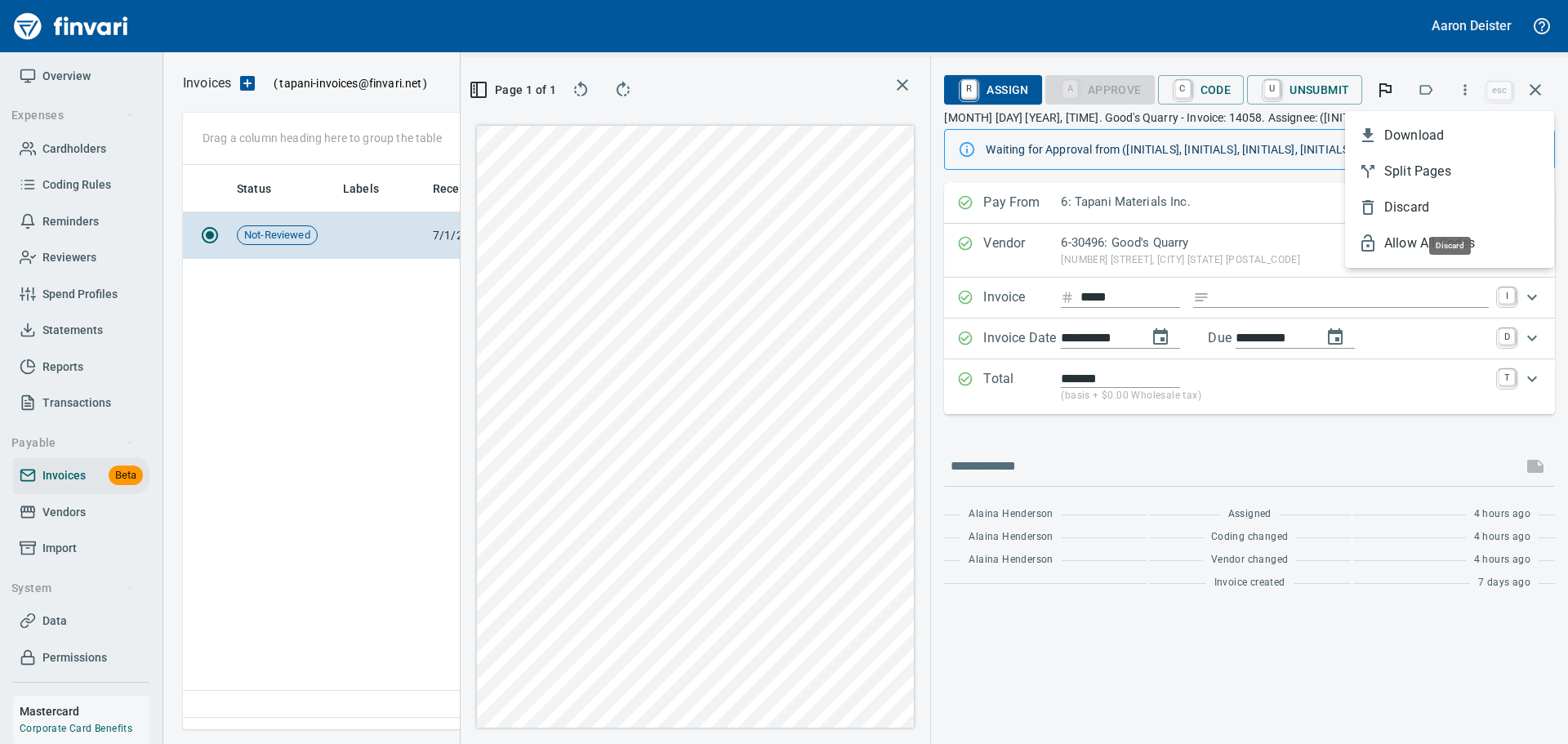 click on "Discard" at bounding box center (1463, 207) 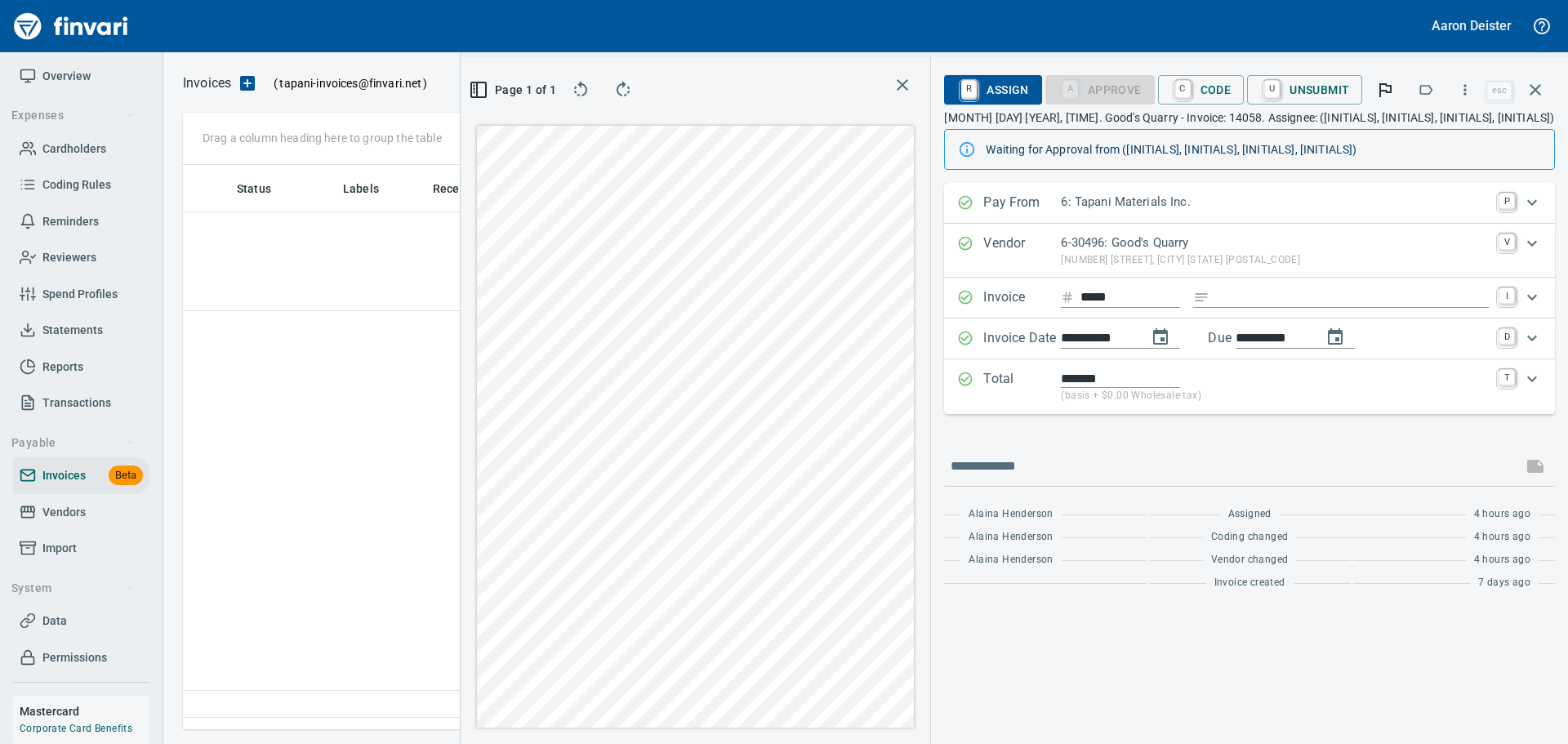 scroll, scrollTop: 540, scrollLeft: 945, axis: both 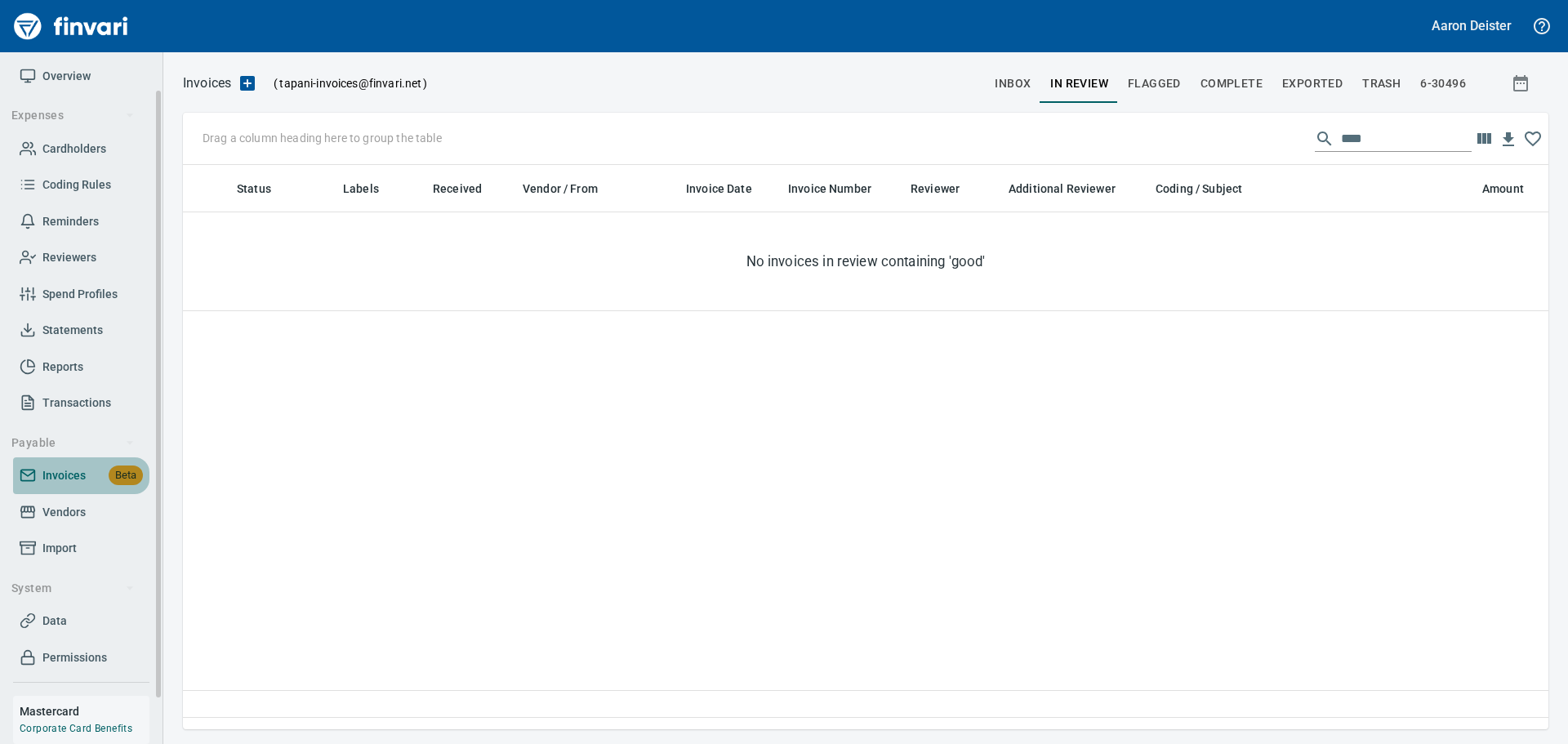 click on "Invoices Beta" at bounding box center [81, 475] 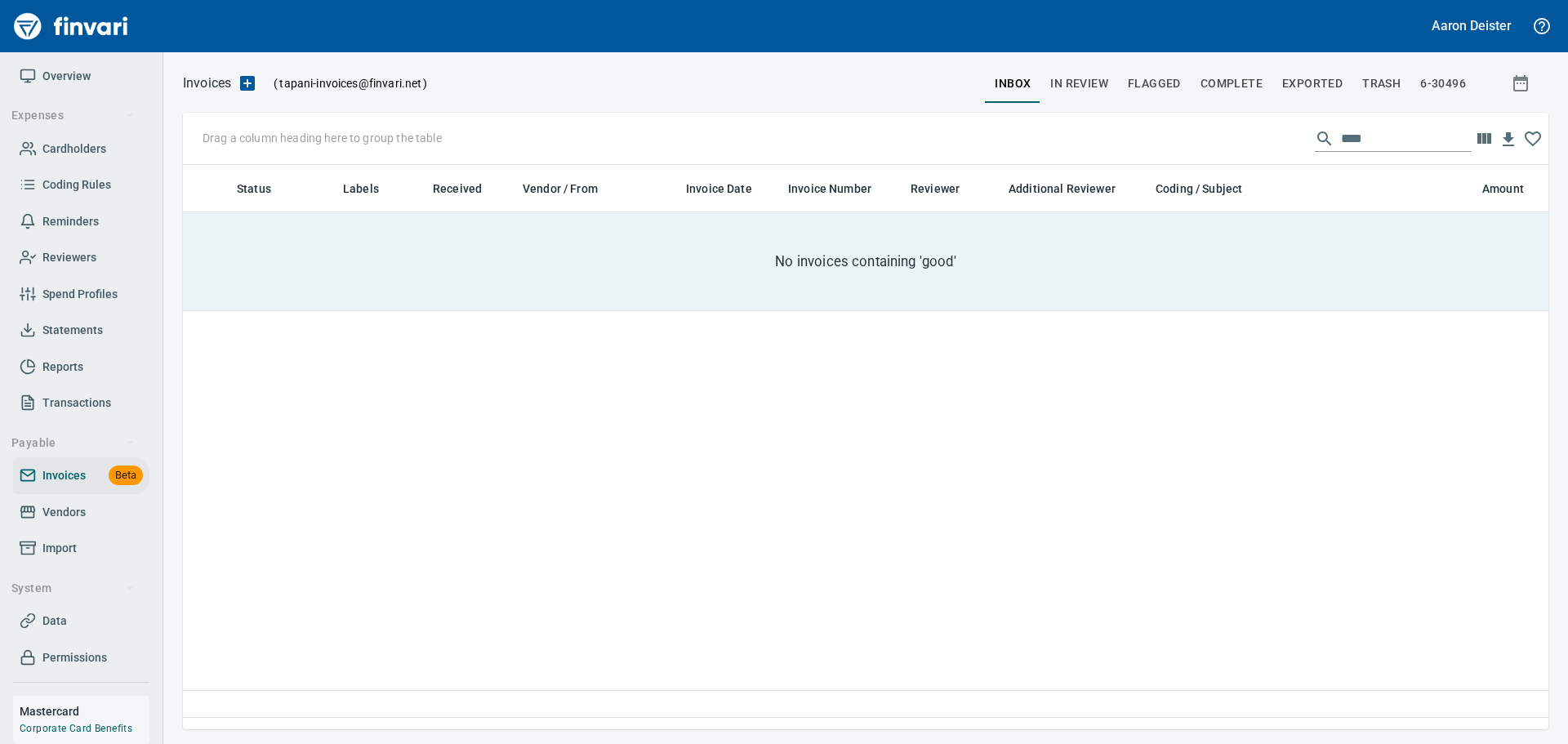 scroll, scrollTop: 2, scrollLeft: 2, axis: both 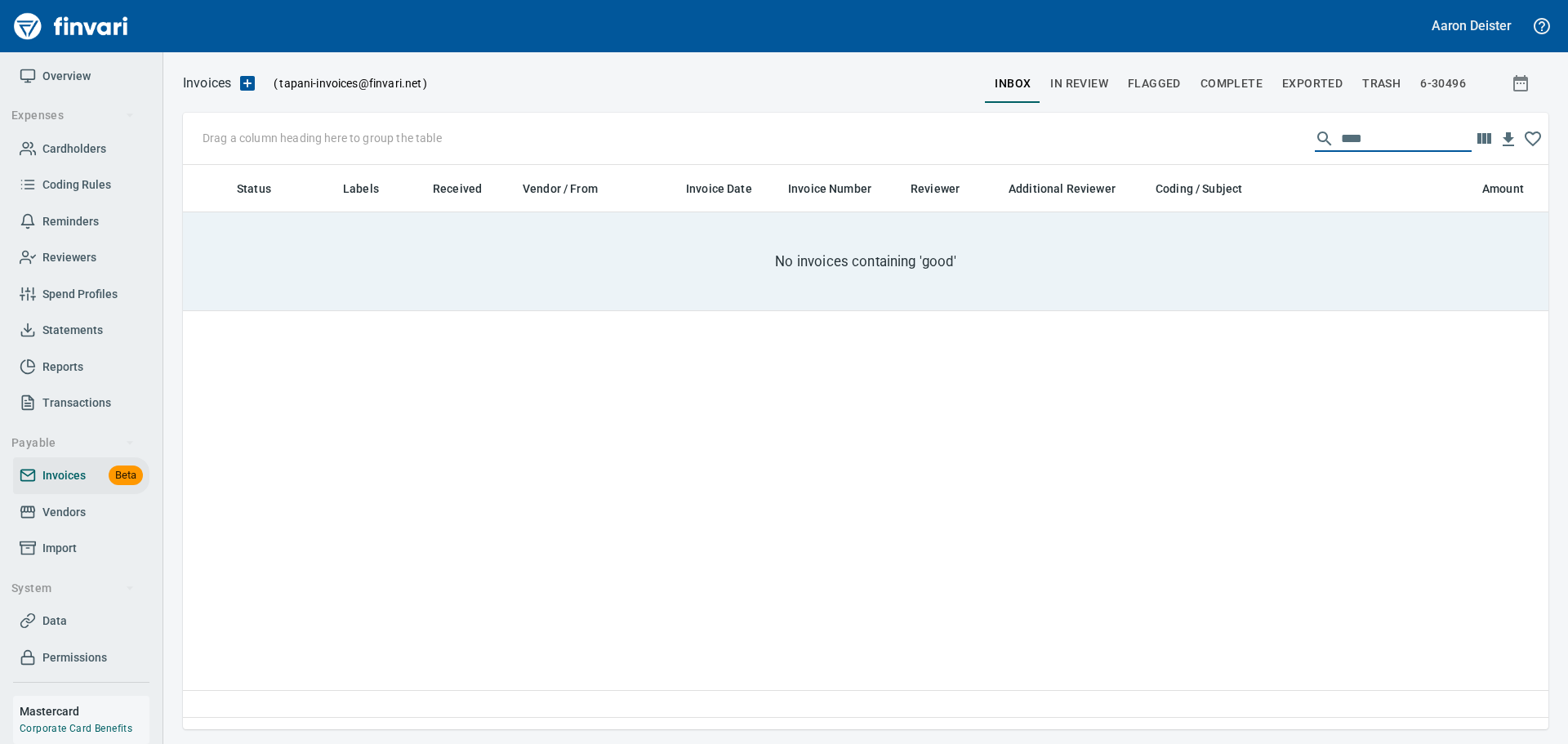drag, startPoint x: 1374, startPoint y: 135, endPoint x: 1218, endPoint y: 116, distance: 157.15279 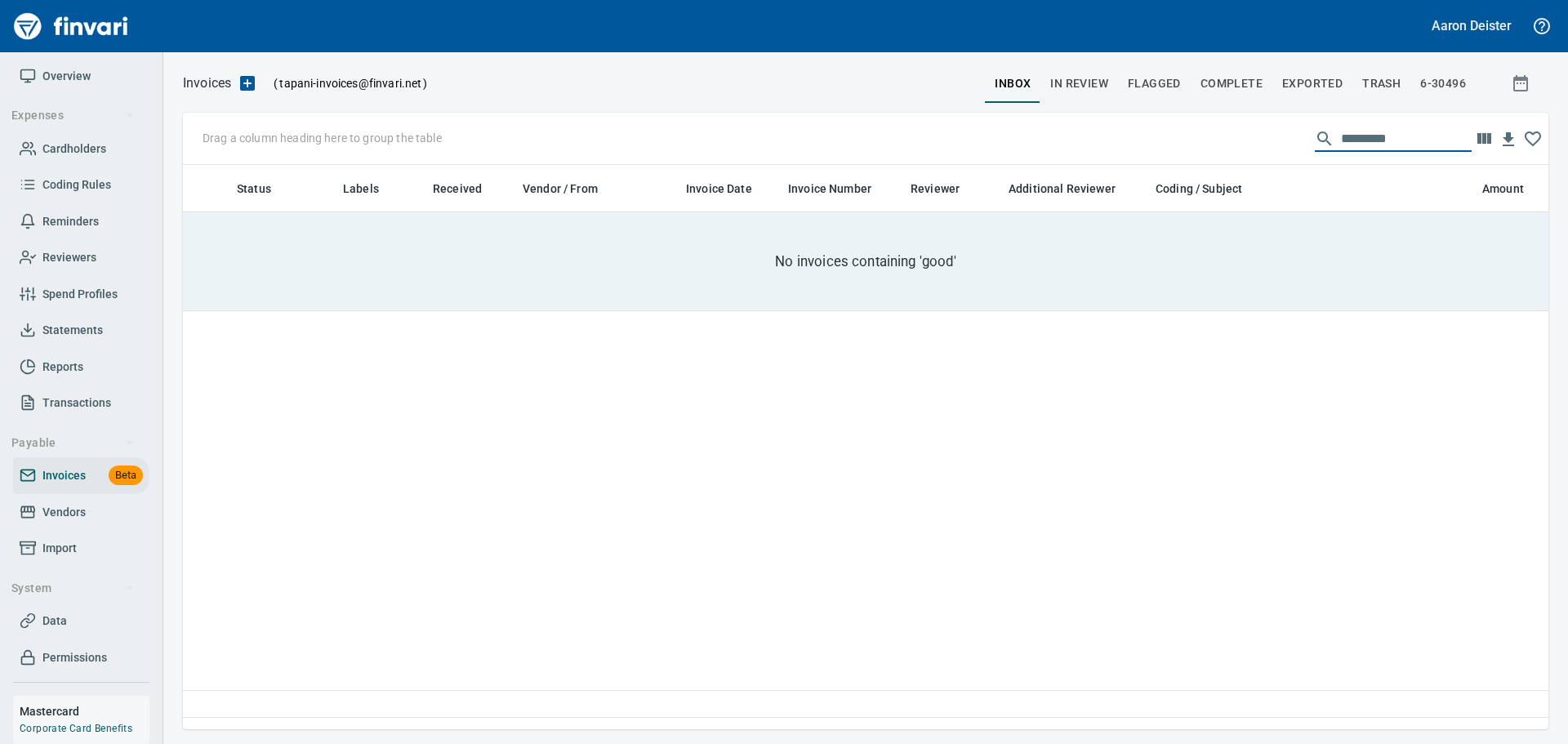 scroll, scrollTop: 540, scrollLeft: 1341, axis: both 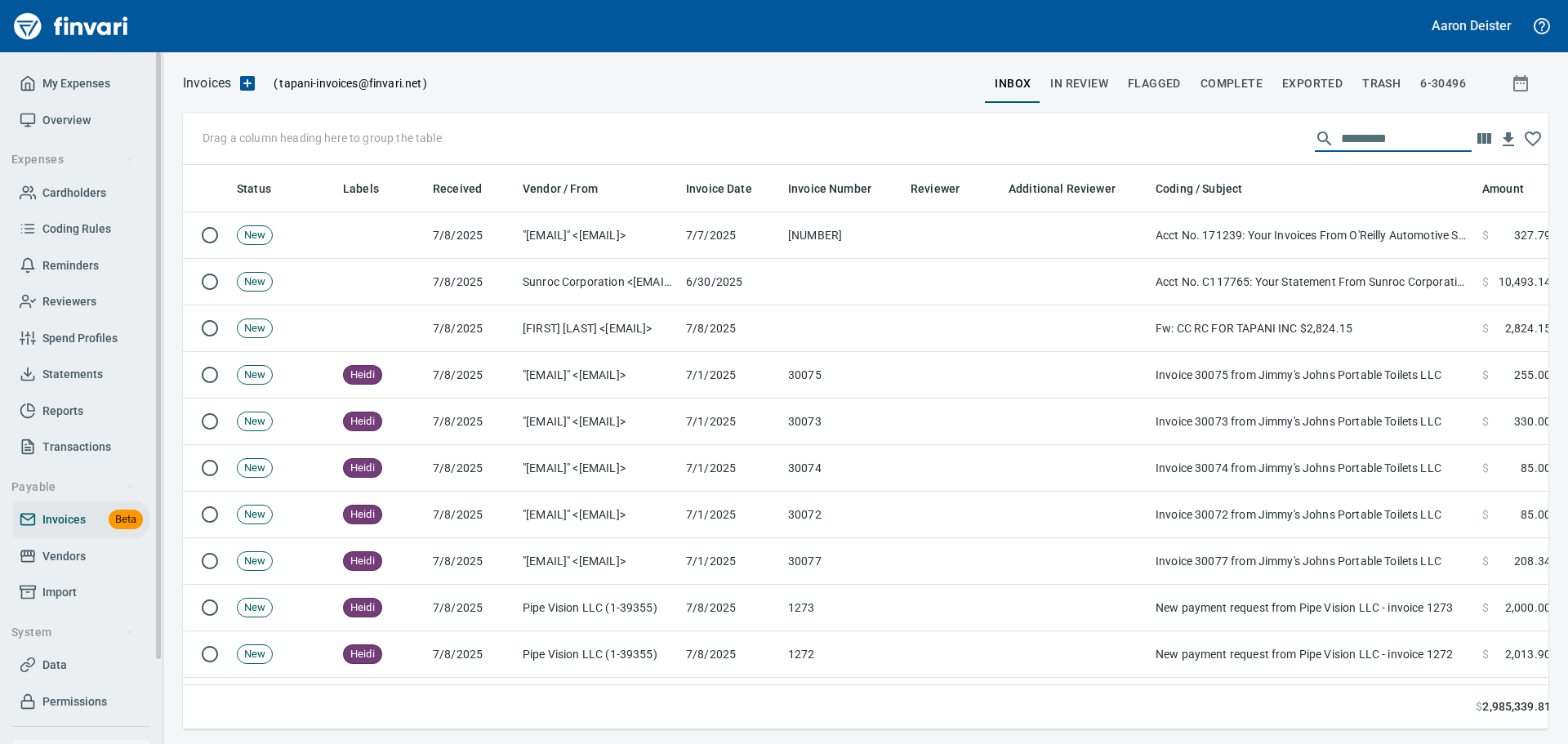 type 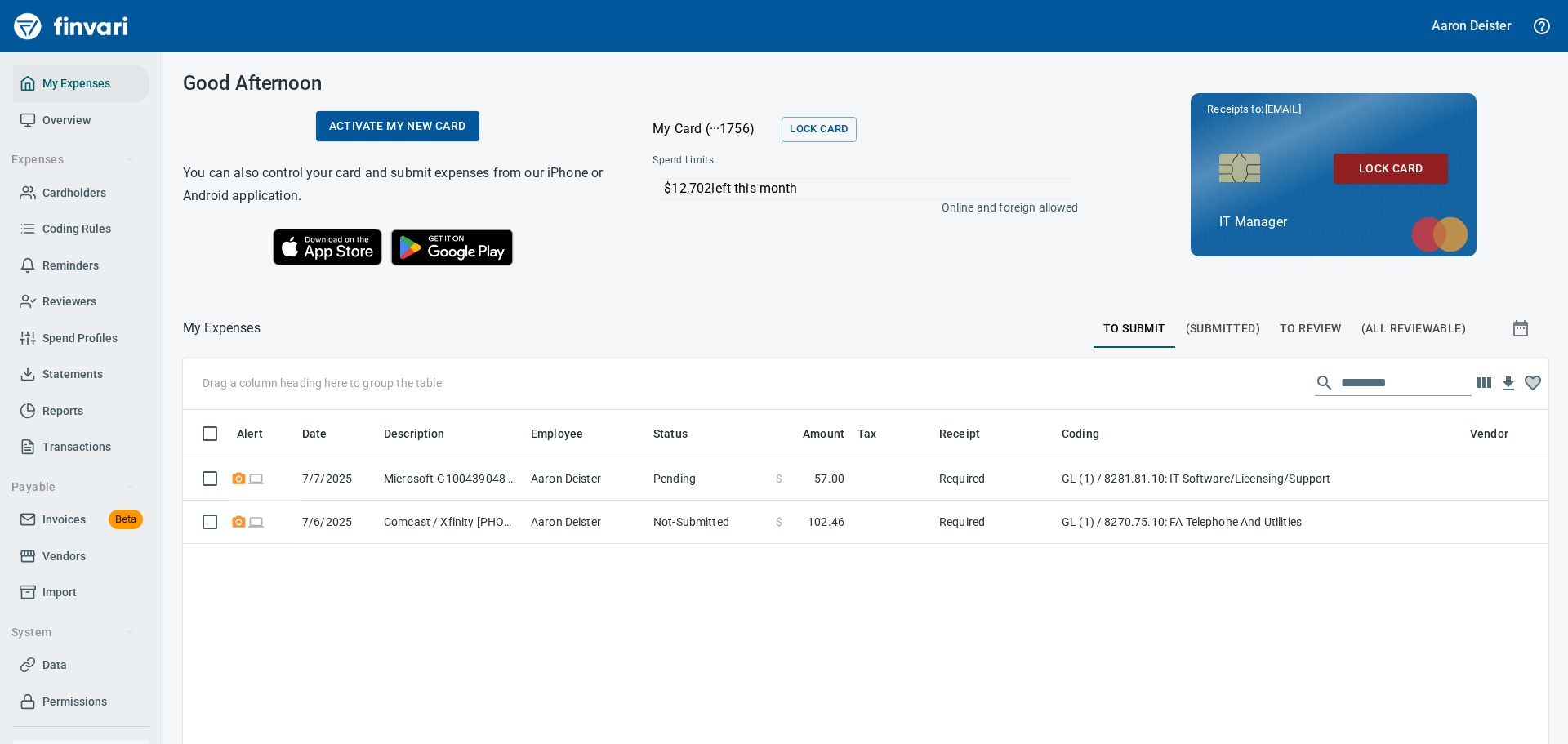 scroll, scrollTop: 2, scrollLeft: 2, axis: both 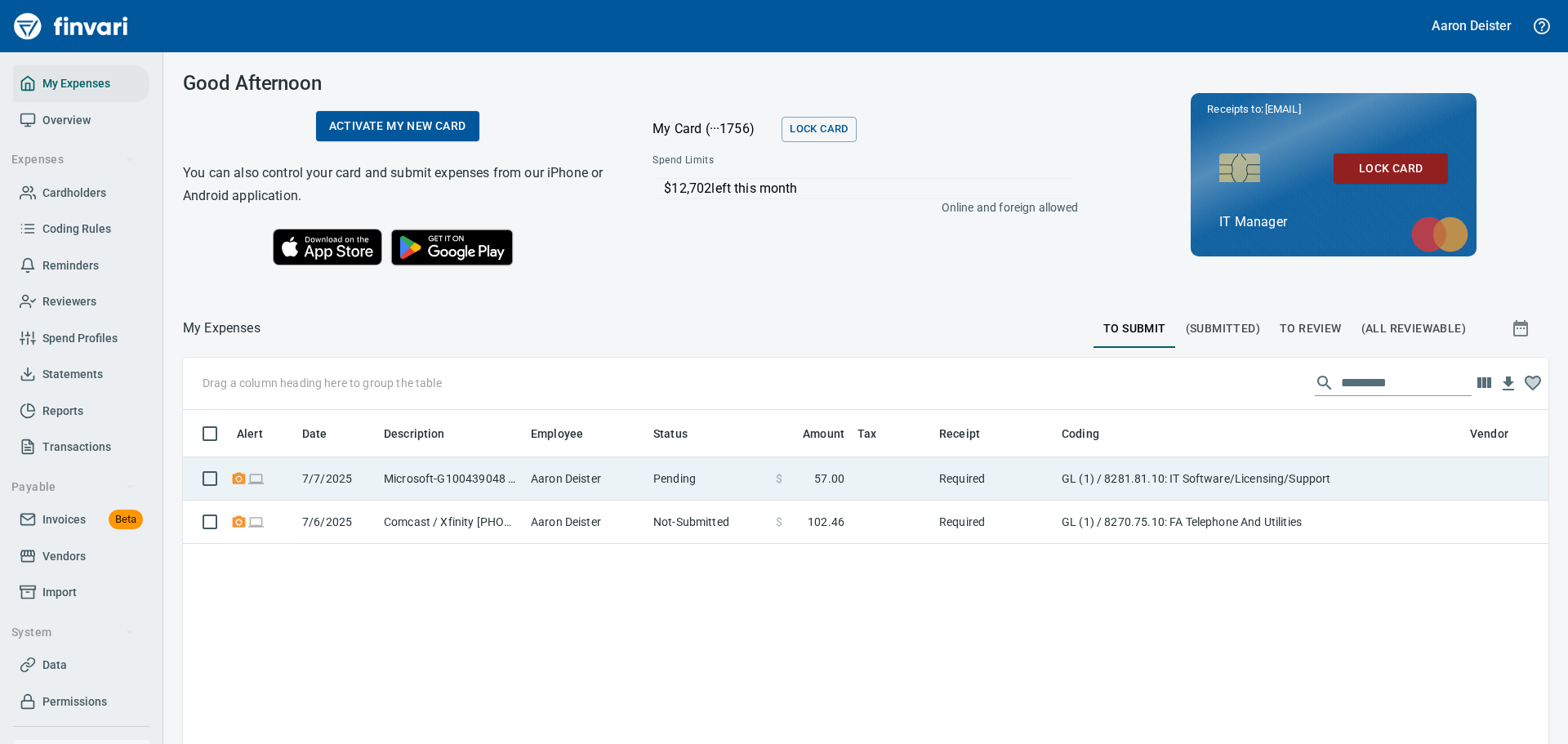 click on "Pending" at bounding box center [708, 479] 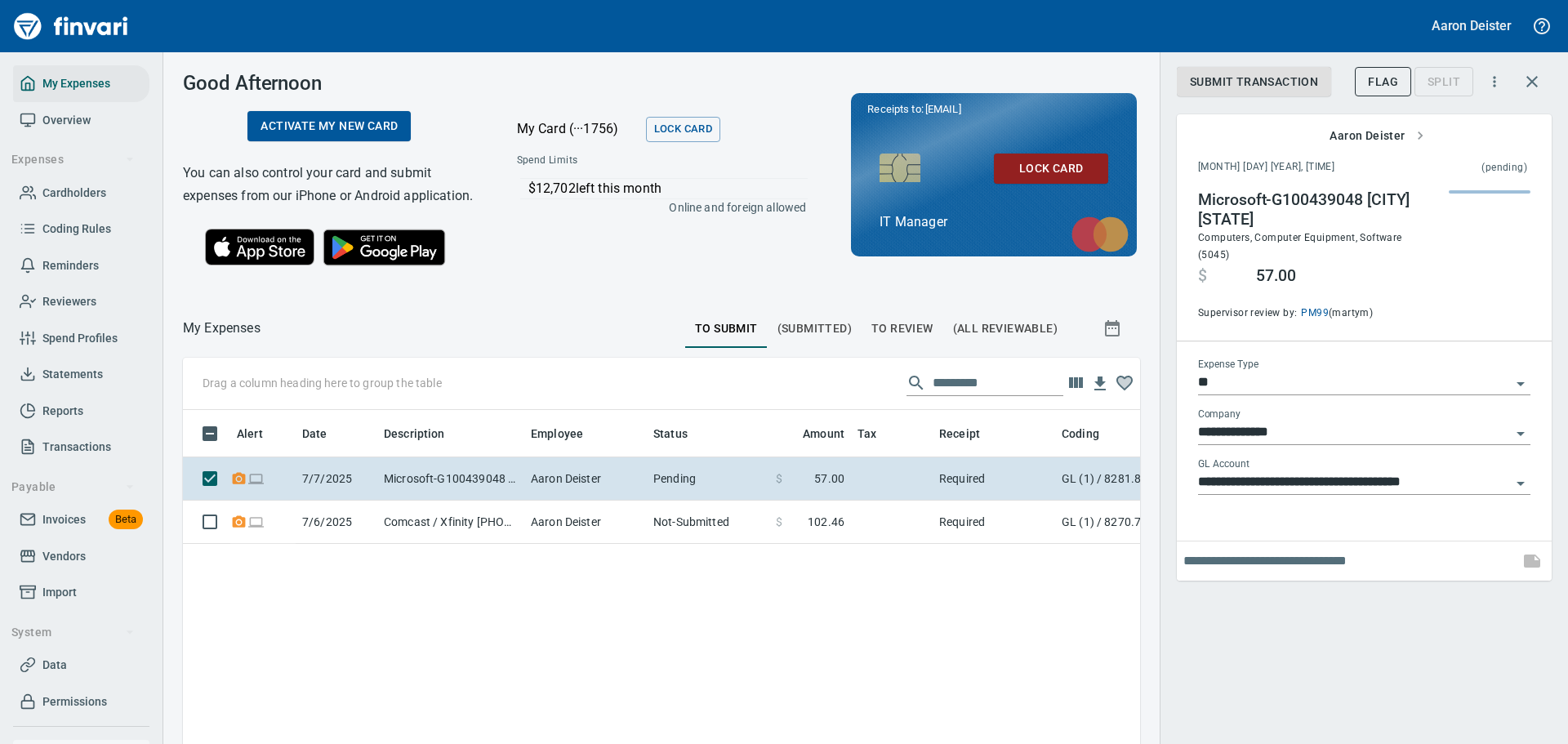 scroll, scrollTop: 540, scrollLeft: 933, axis: both 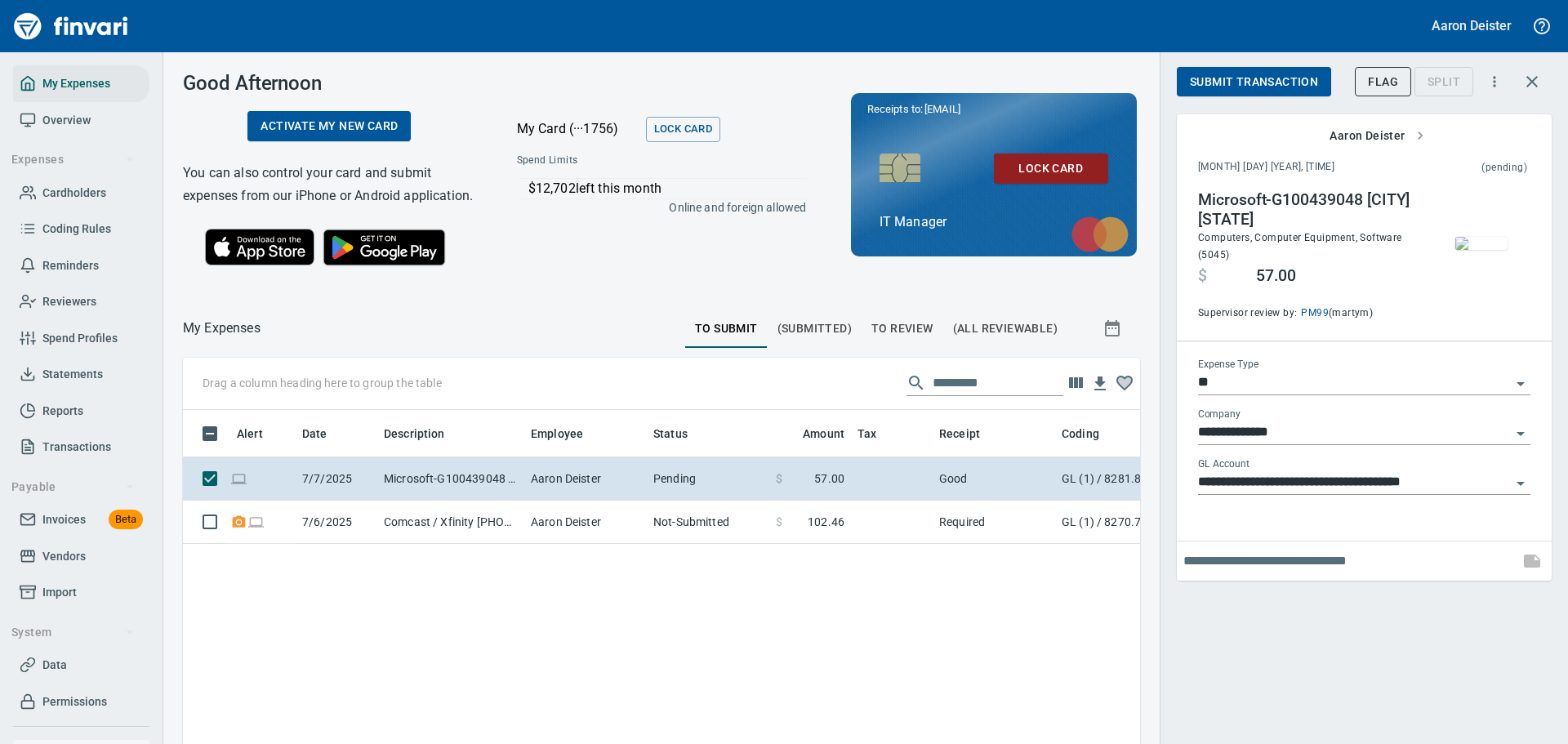 click on "Submit Transaction" at bounding box center [1254, 82] 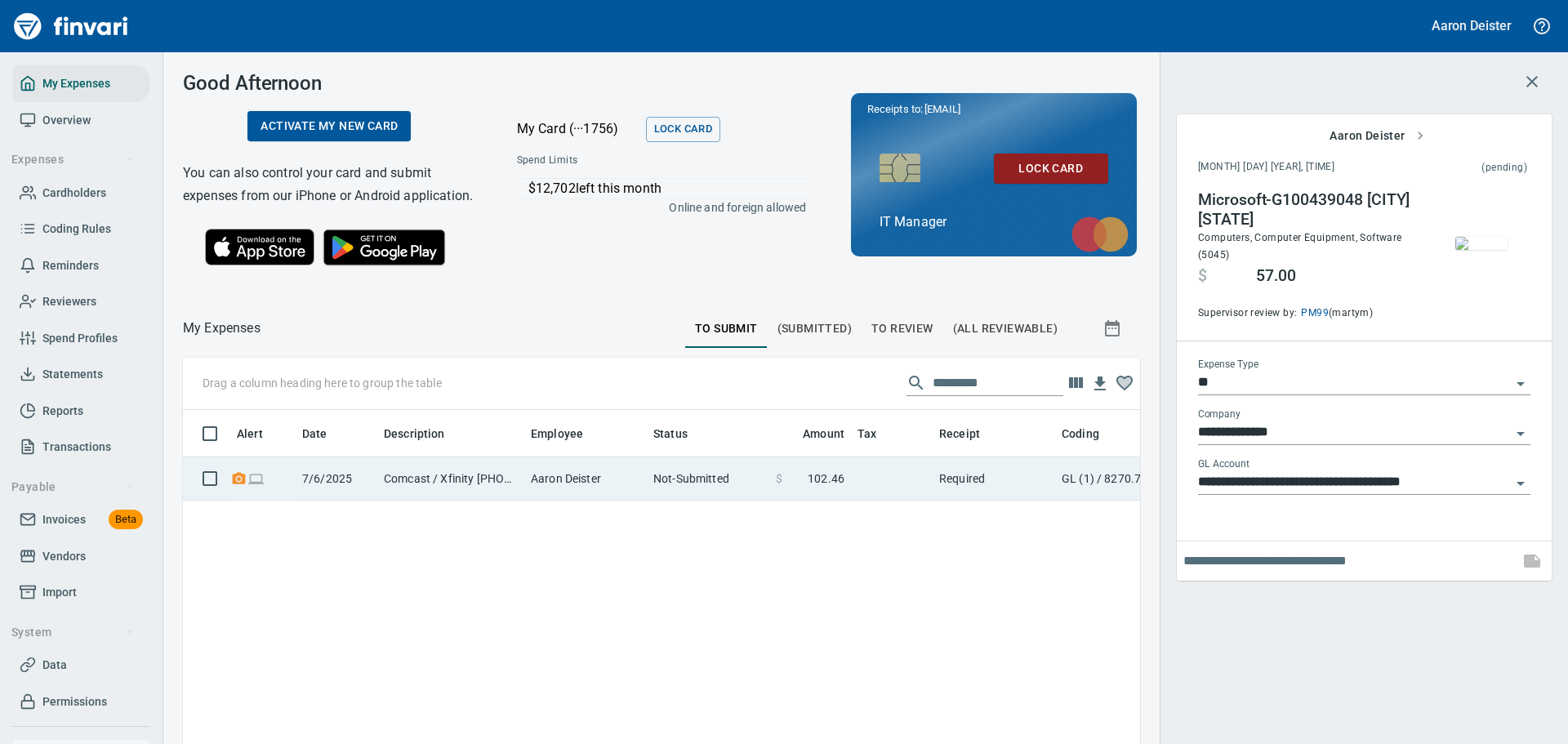 click on "Aaron Deister" at bounding box center (586, 479) 